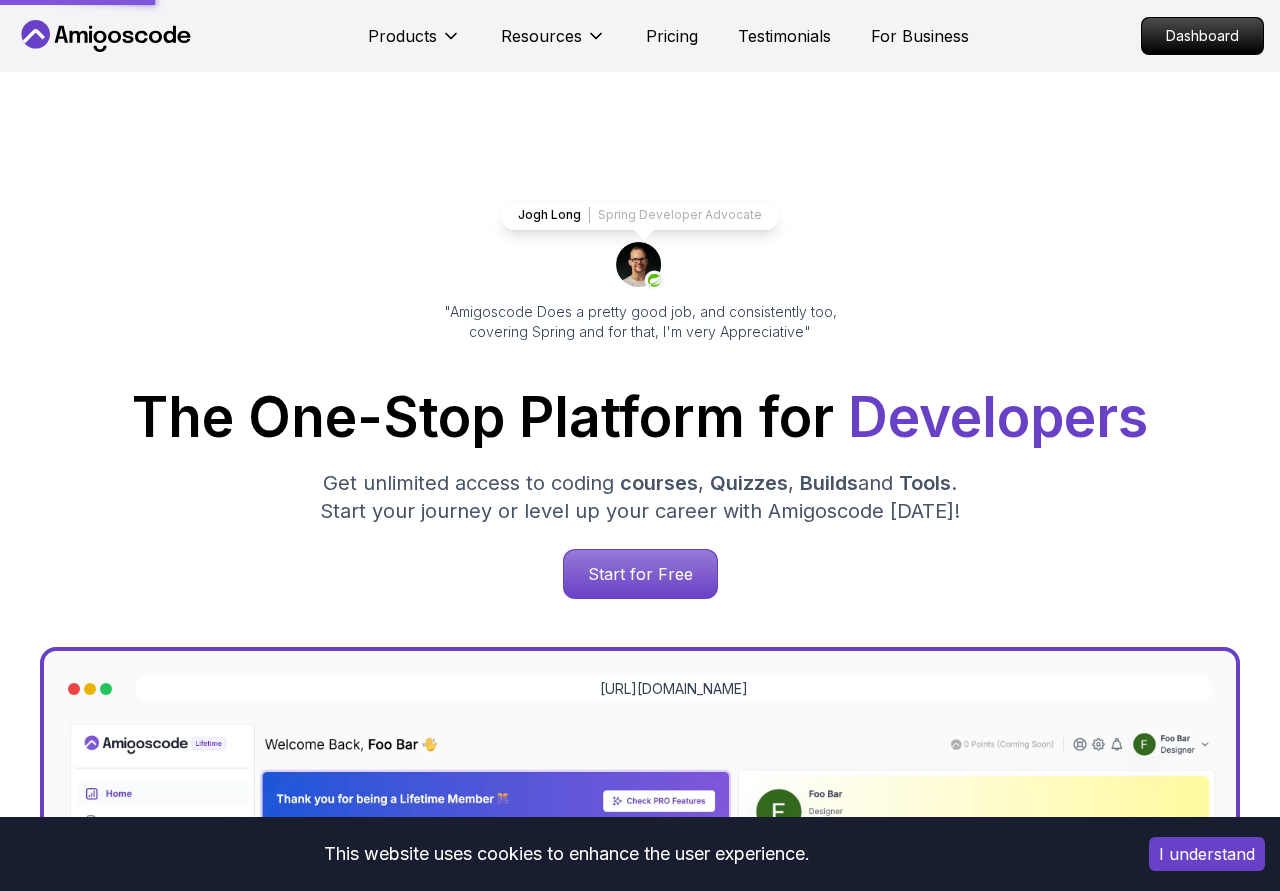 scroll, scrollTop: 0, scrollLeft: 0, axis: both 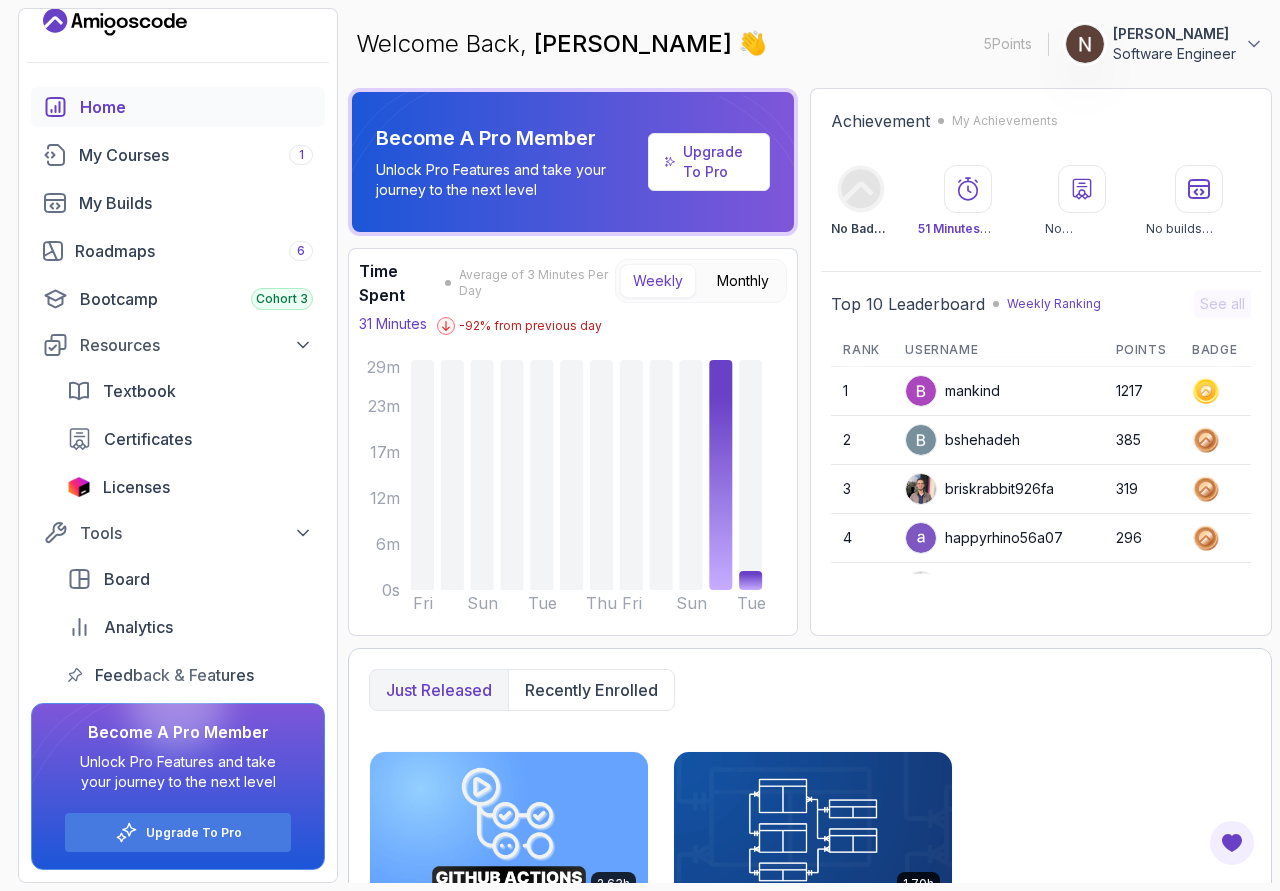 click on "Home My Courses 1 My Builds Roadmaps 6 Bootcamp Cohort 3 Resources Textbook Certificates Licenses Tools Board Analytics Feedback & Features" at bounding box center (178, 391) 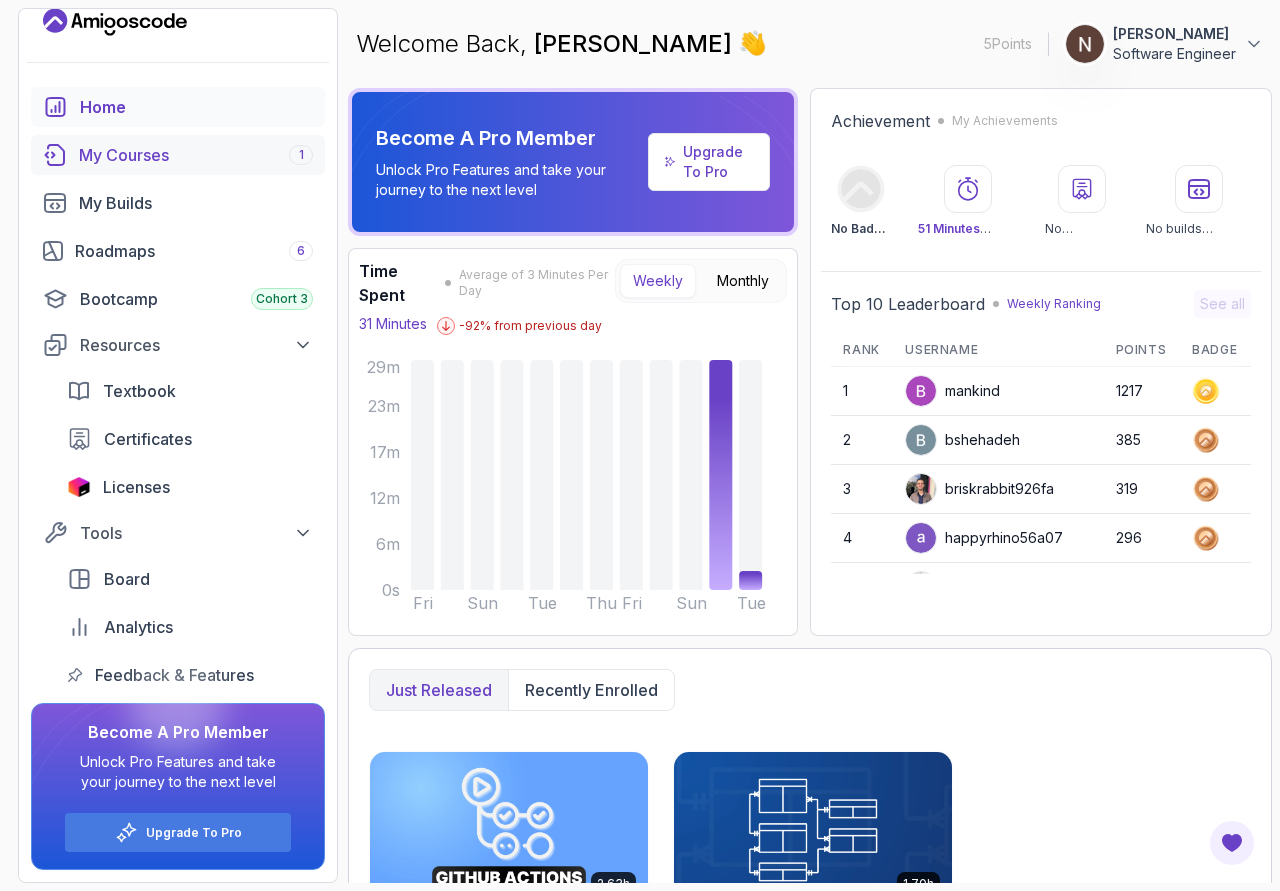 click on "My Courses 1" at bounding box center (178, 155) 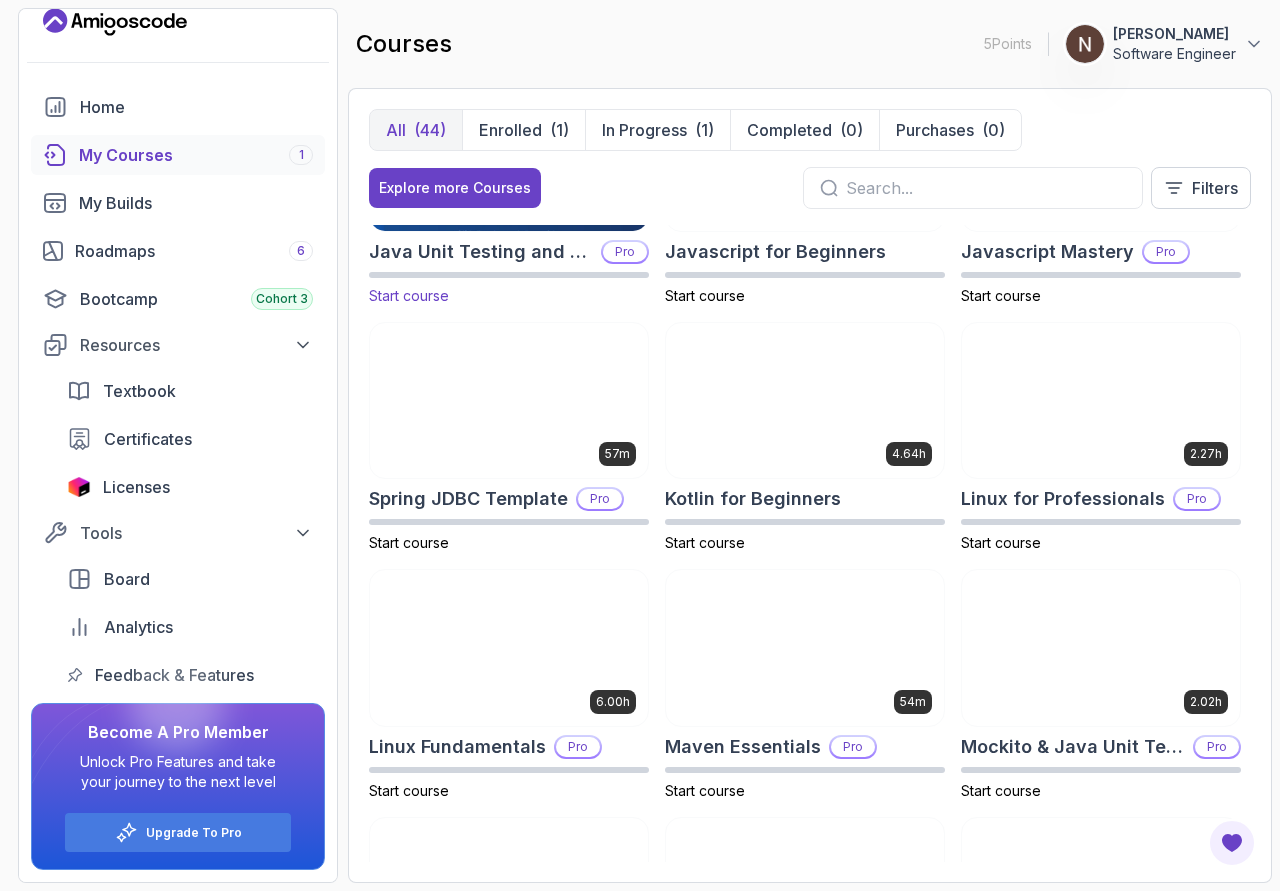 scroll, scrollTop: 2160, scrollLeft: 0, axis: vertical 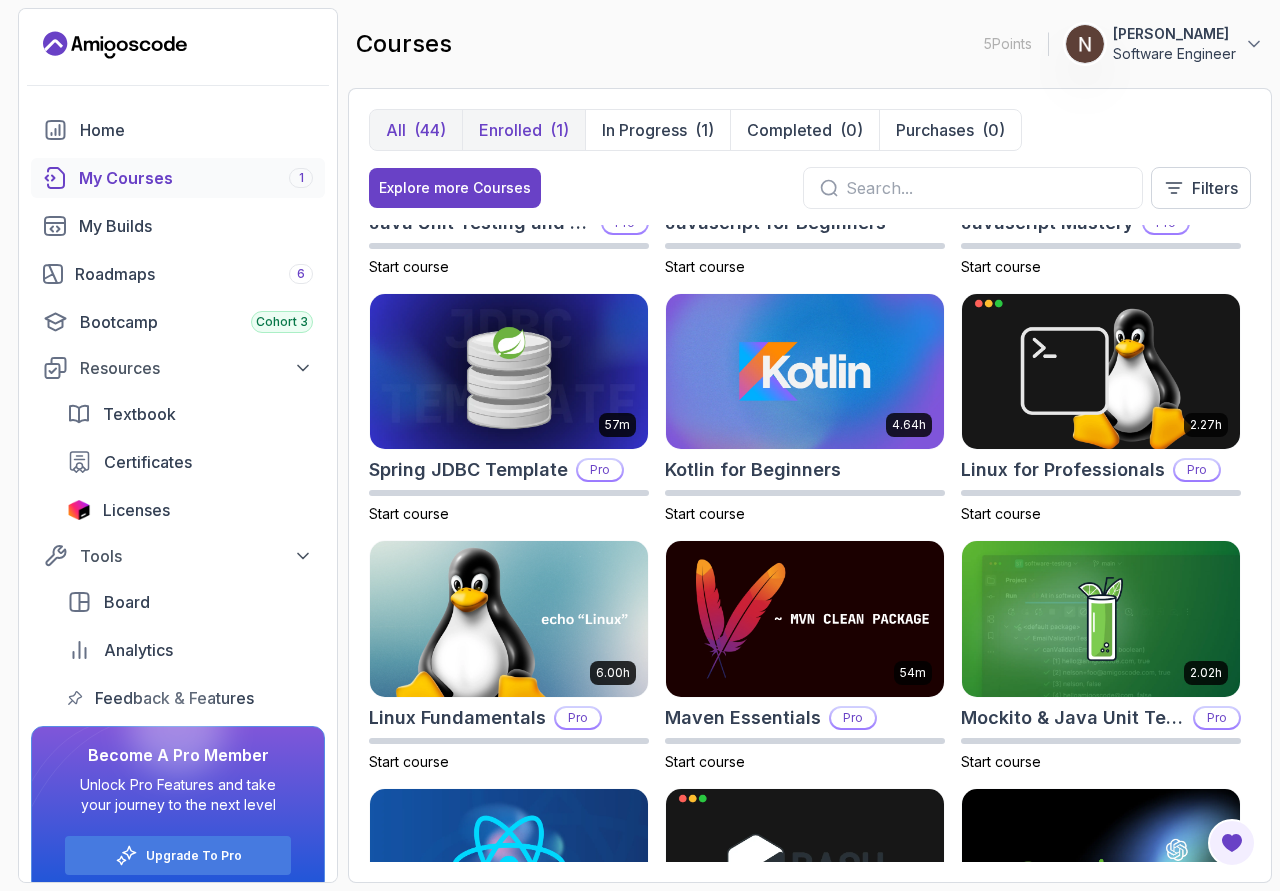 click on "Enrolled" at bounding box center (510, 130) 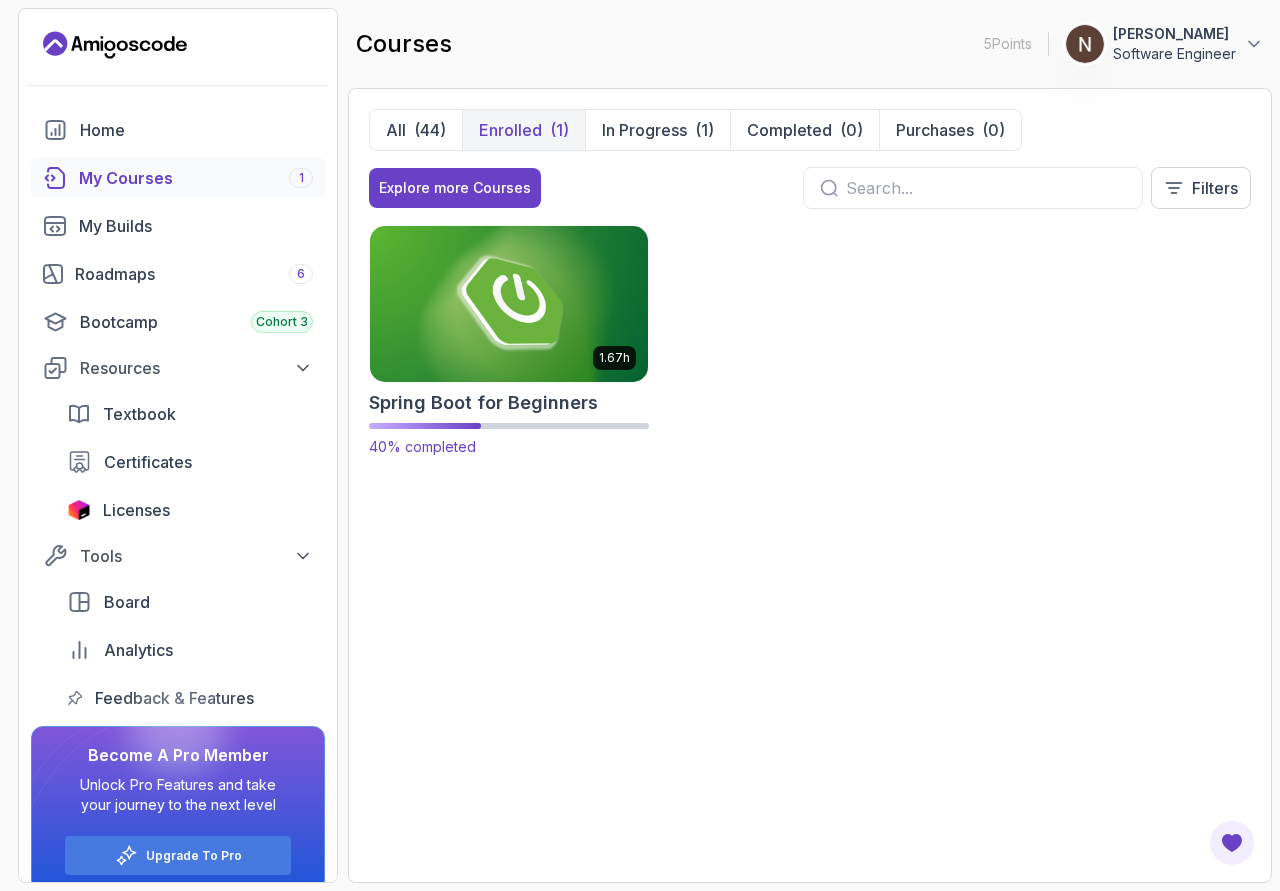 click at bounding box center (509, 303) 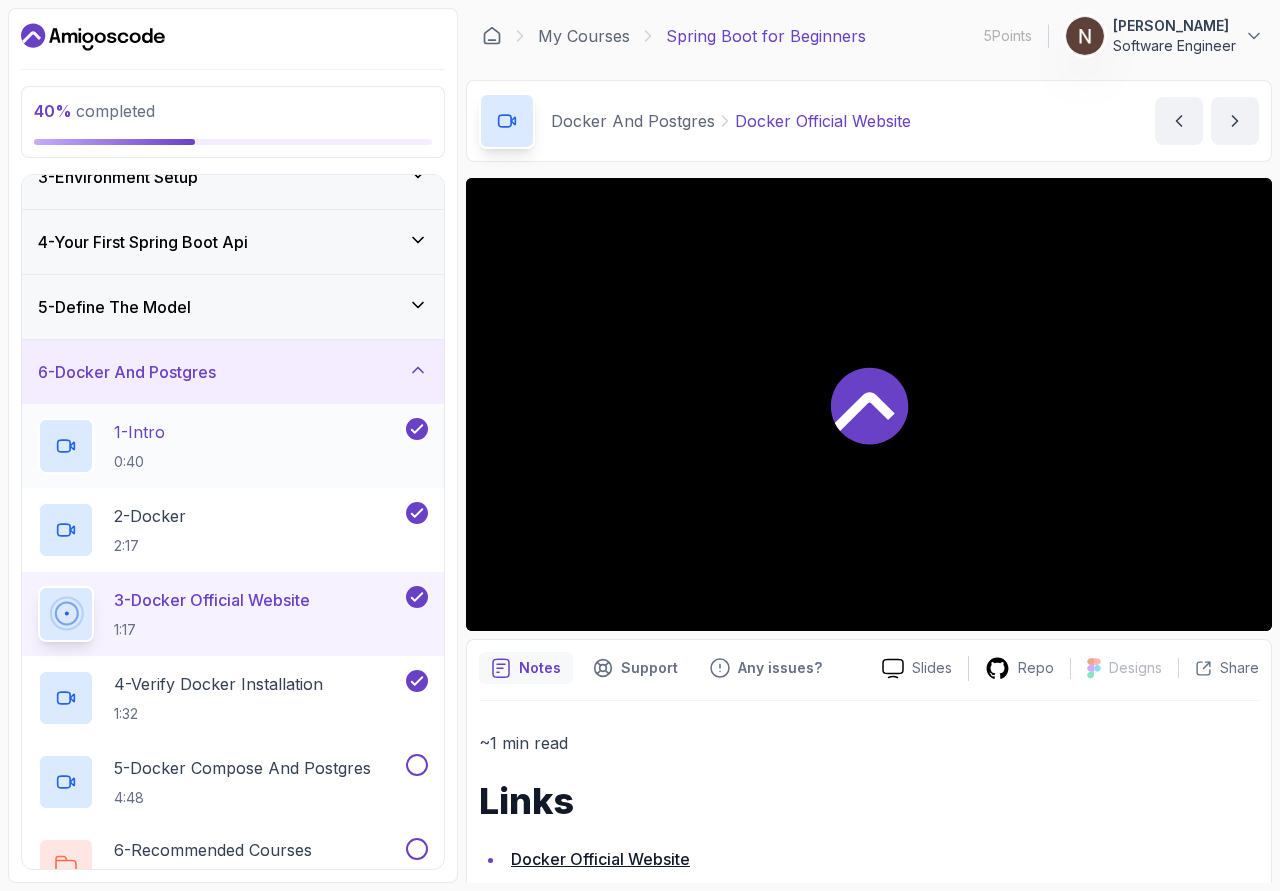 scroll, scrollTop: 360, scrollLeft: 0, axis: vertical 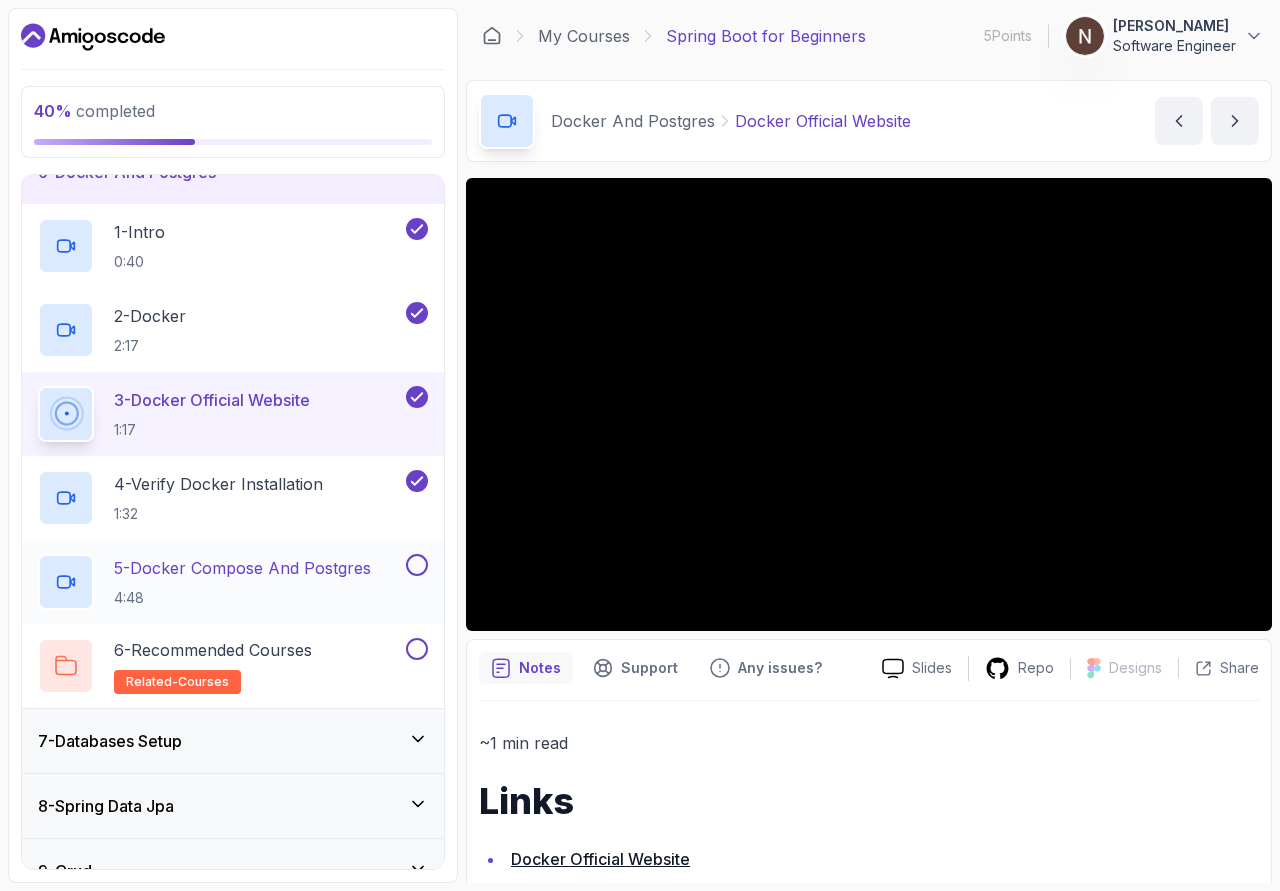 click on "5  -  Docker Compose And Postgres 4:48" at bounding box center (220, 582) 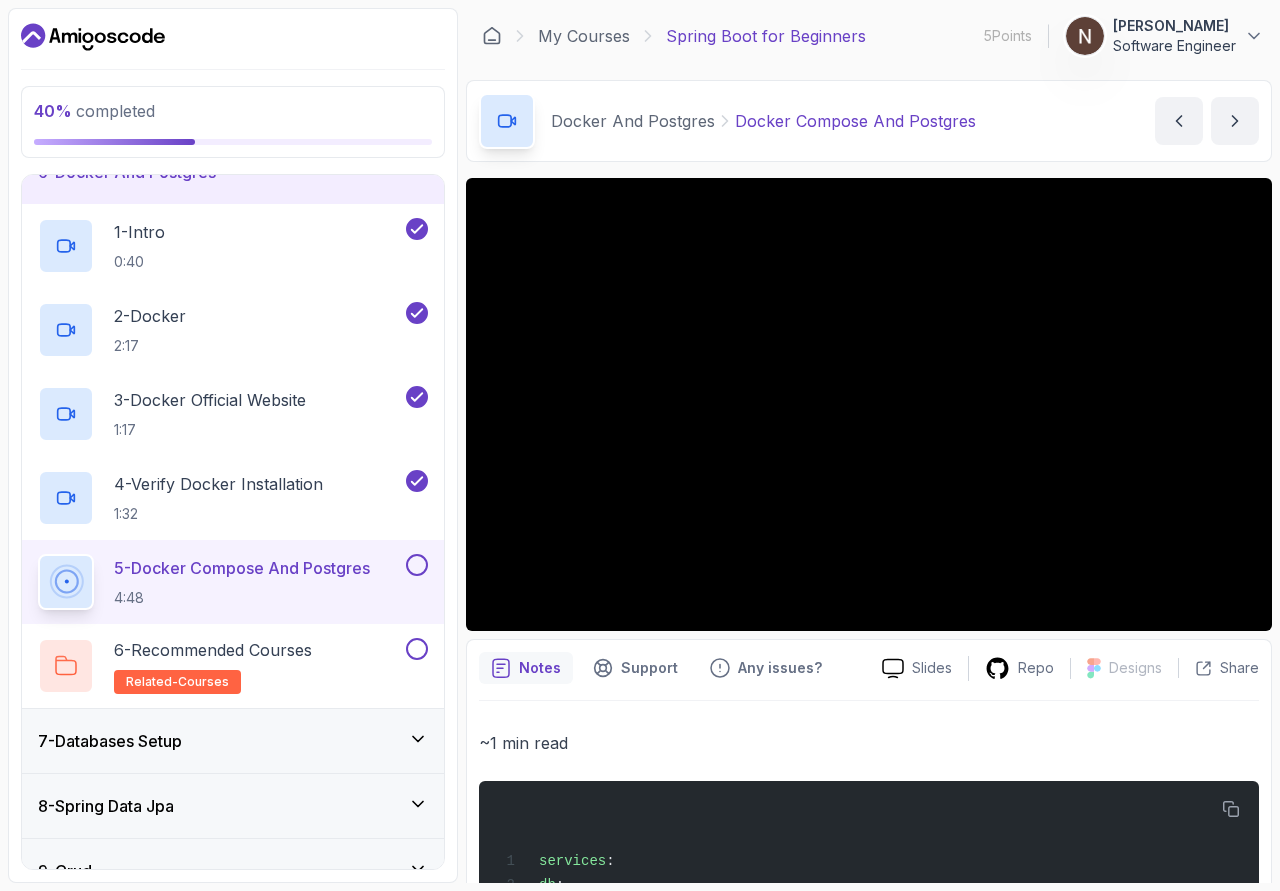 click at bounding box center (417, 565) 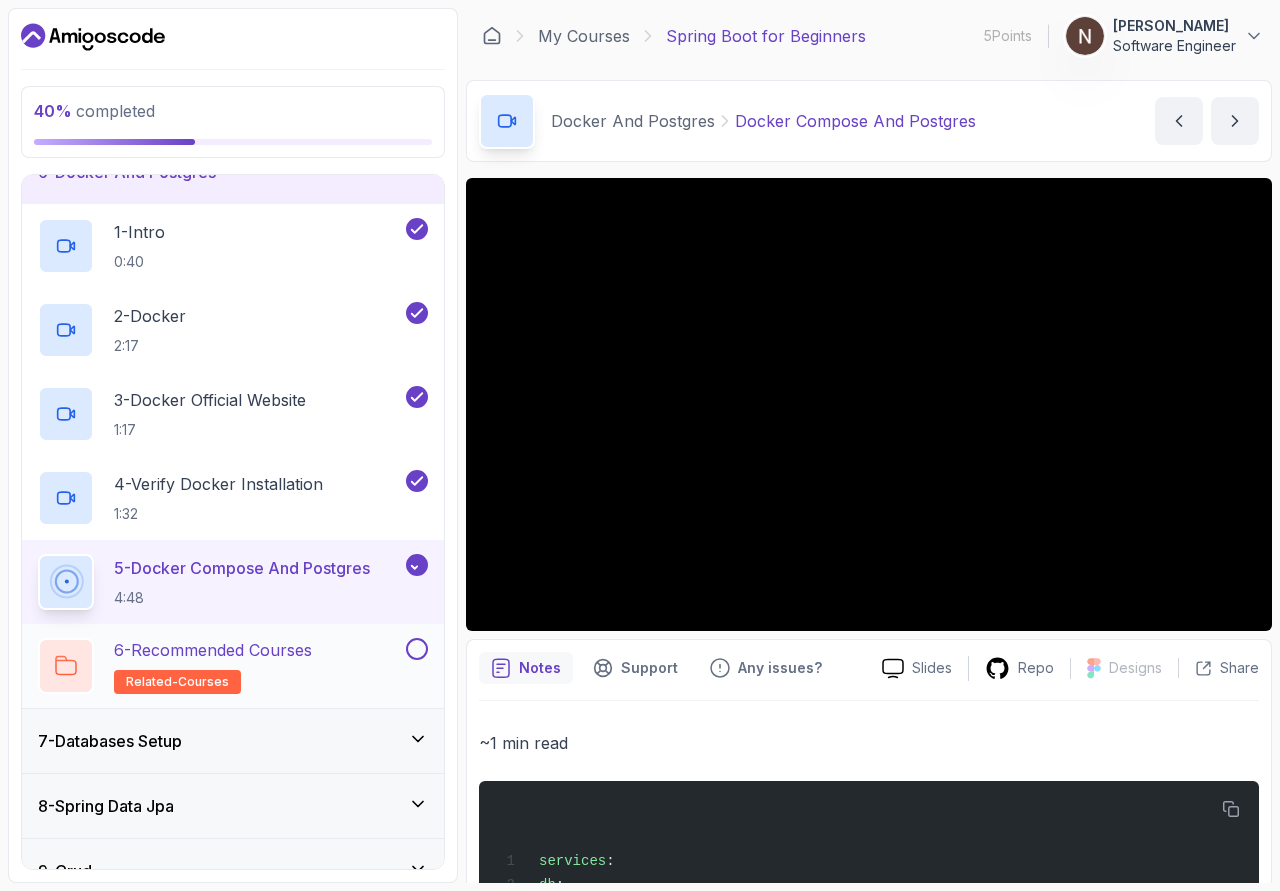 click at bounding box center (417, 649) 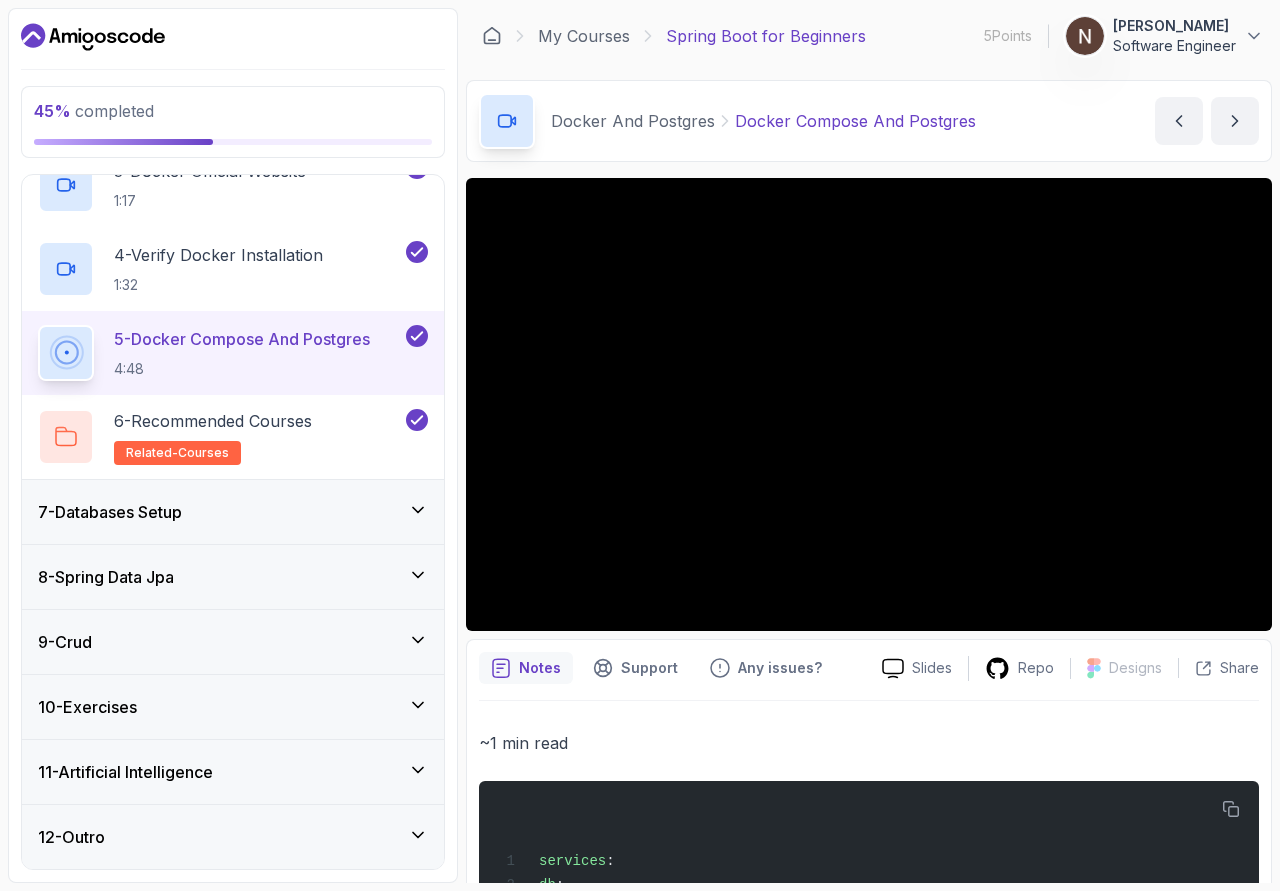 click on "7  -  Databases Setup" at bounding box center [233, 512] 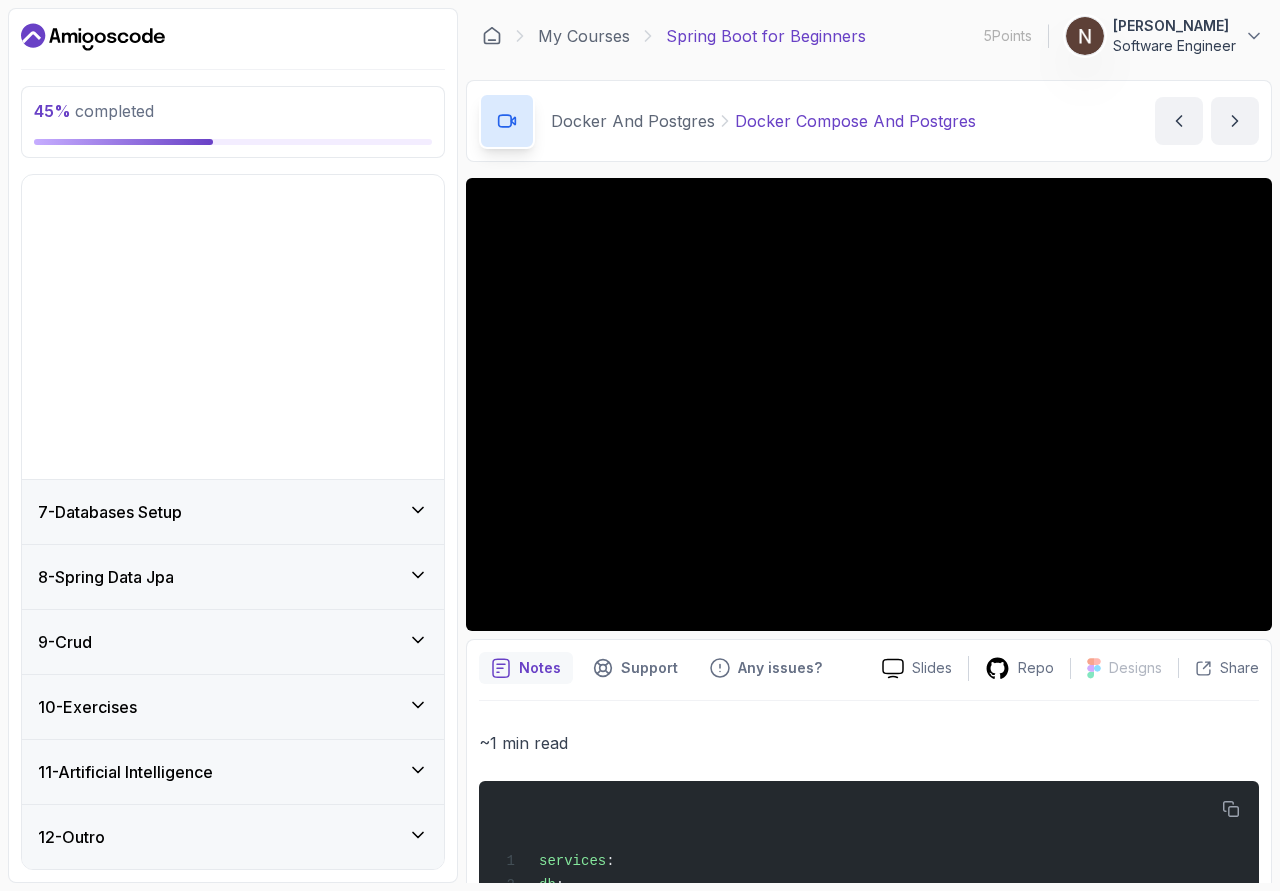 scroll, scrollTop: 85, scrollLeft: 0, axis: vertical 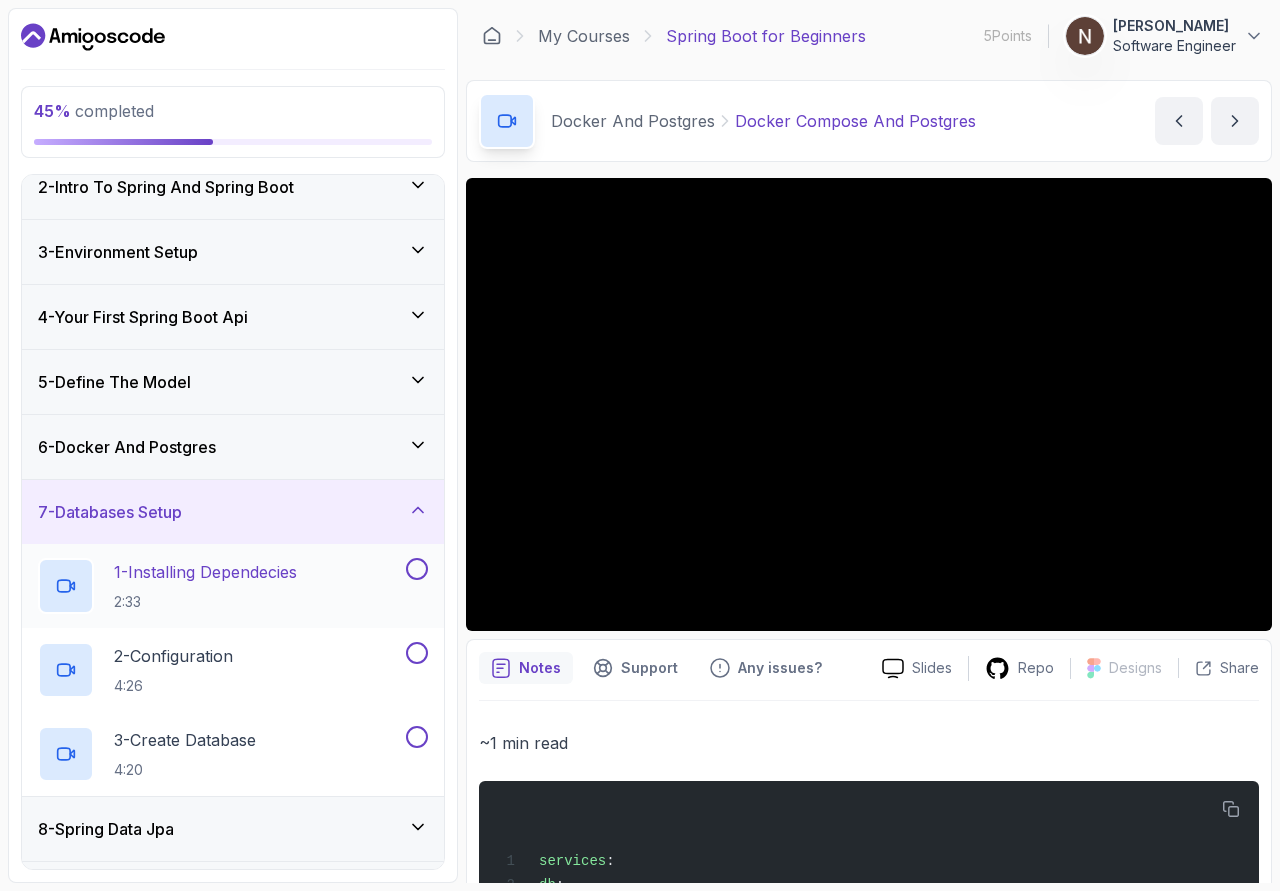 click on "1  -  Installing Dependecies 2:33" at bounding box center [220, 586] 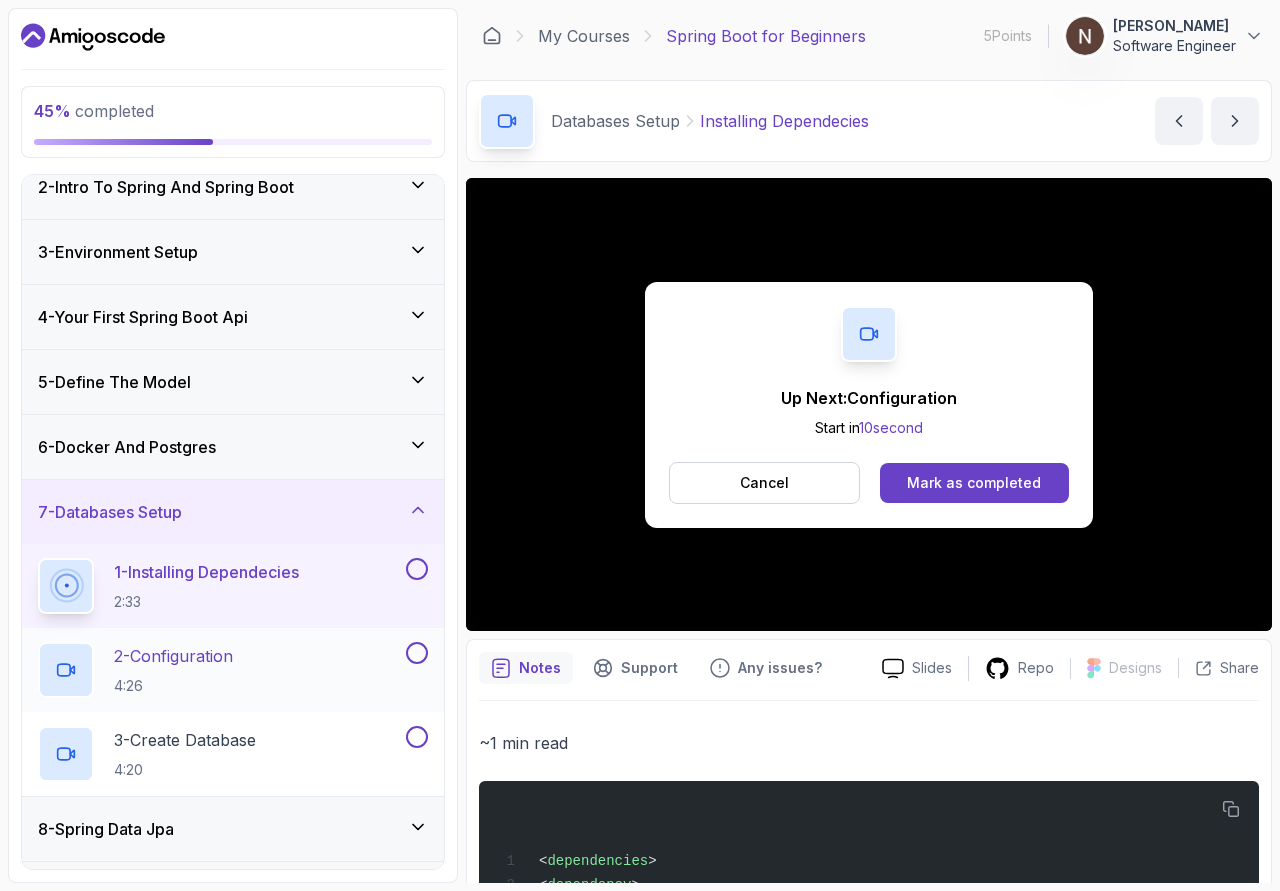 click at bounding box center [417, 653] 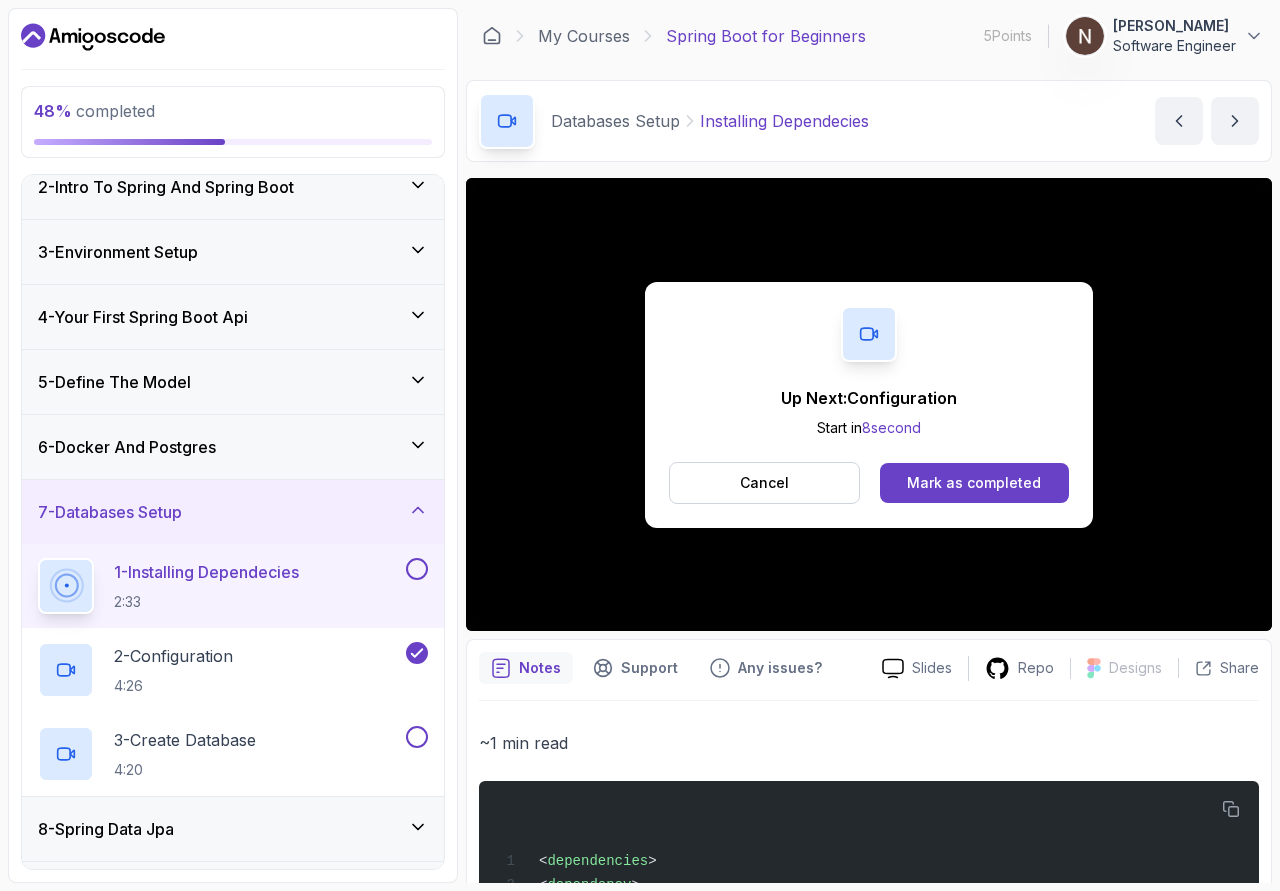 click at bounding box center [417, 569] 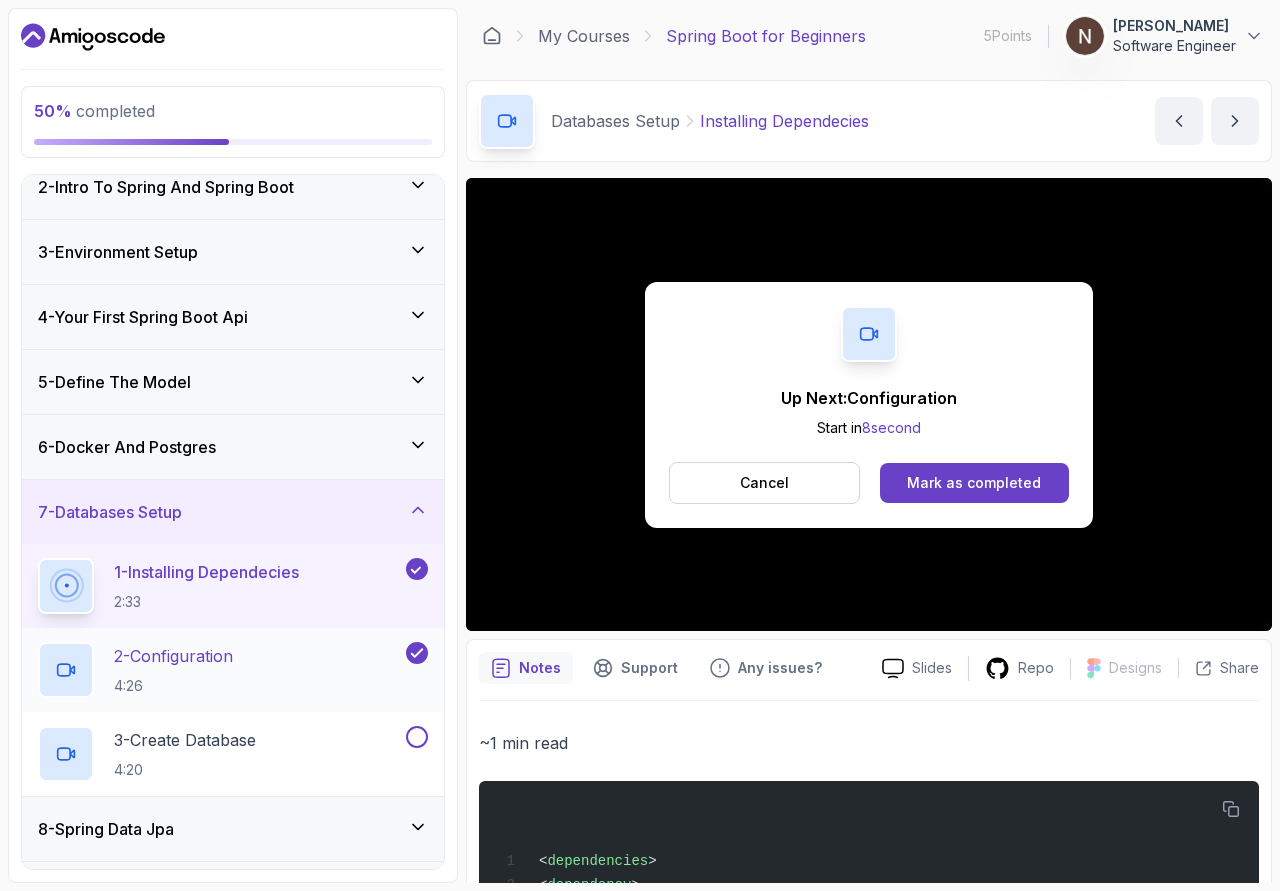 click on "2  -  Configuration 4:26" at bounding box center (220, 670) 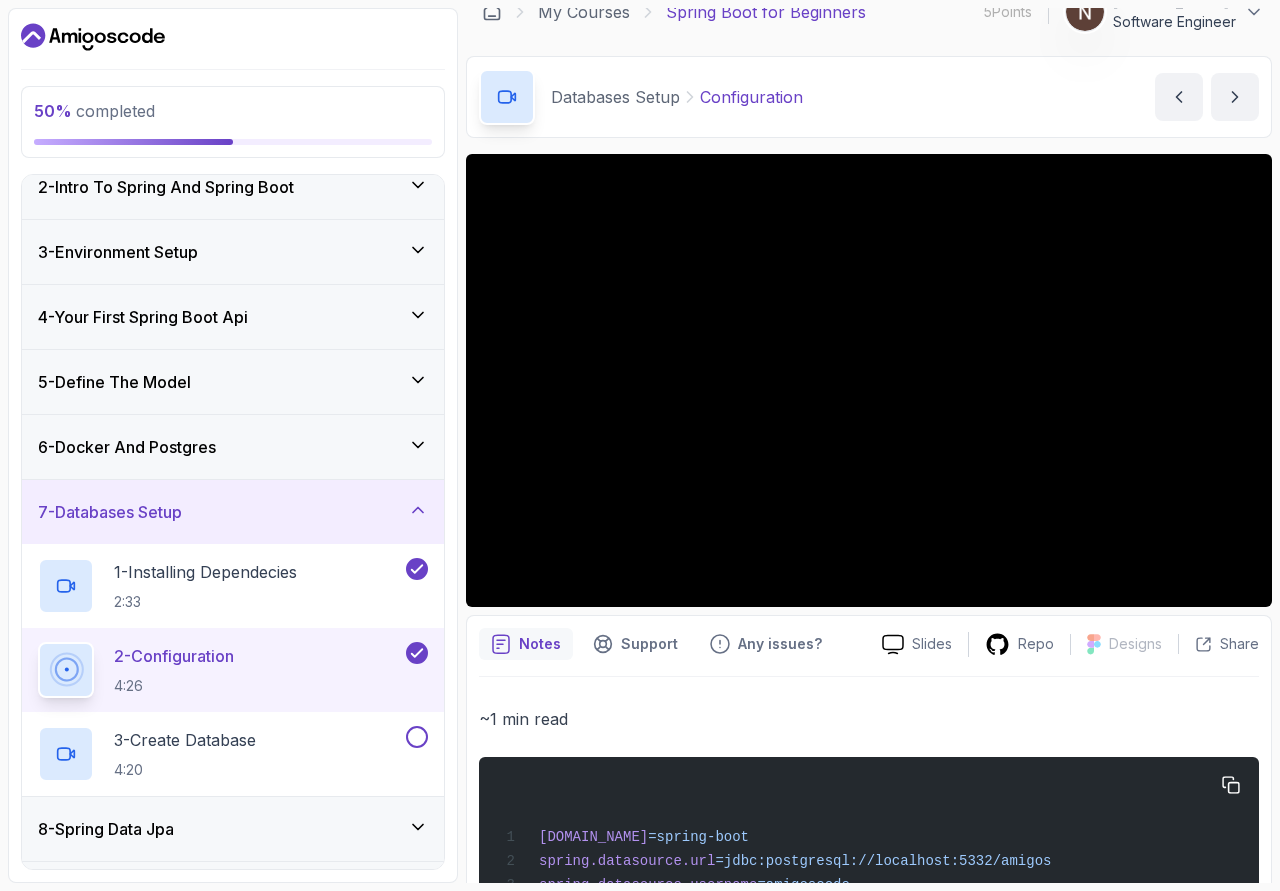 scroll, scrollTop: 0, scrollLeft: 0, axis: both 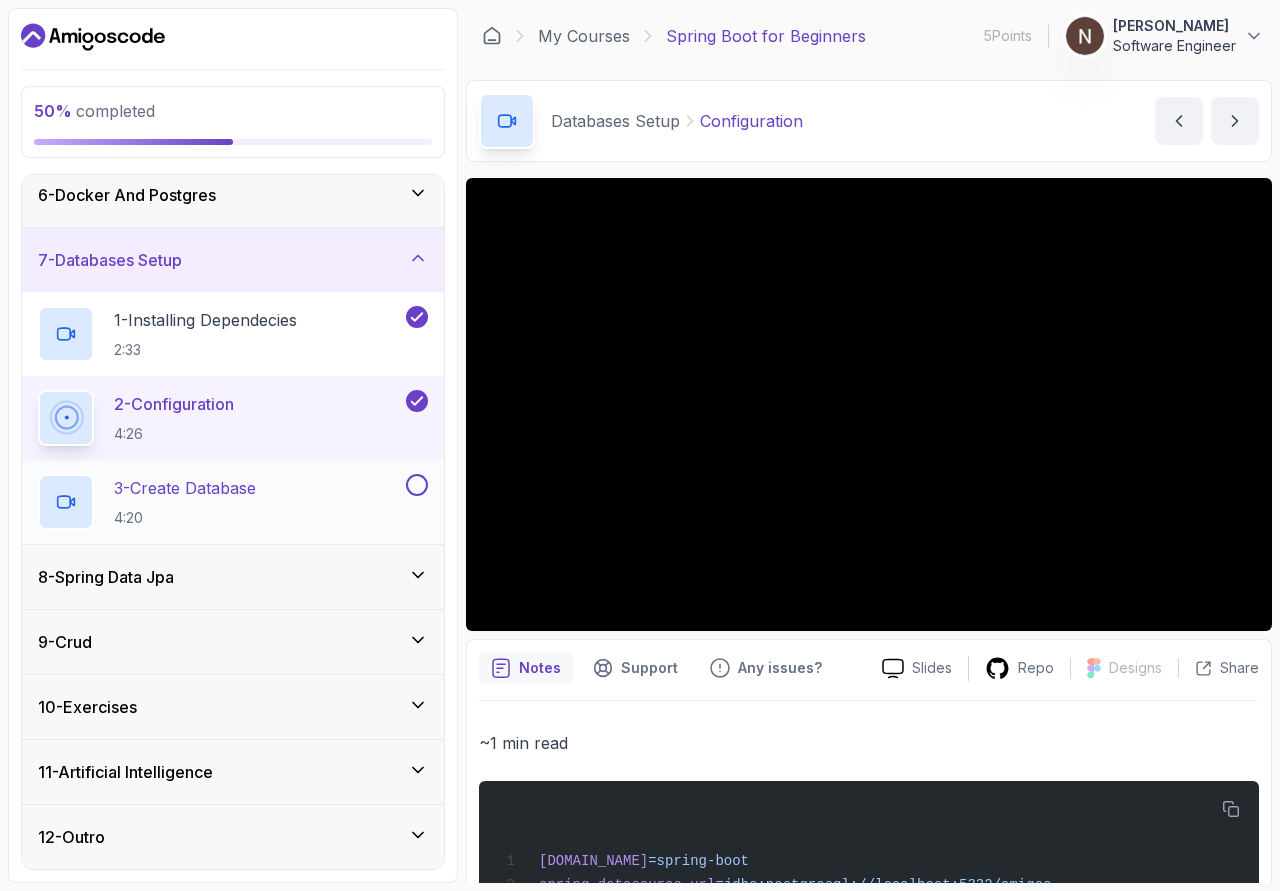 click at bounding box center [417, 485] 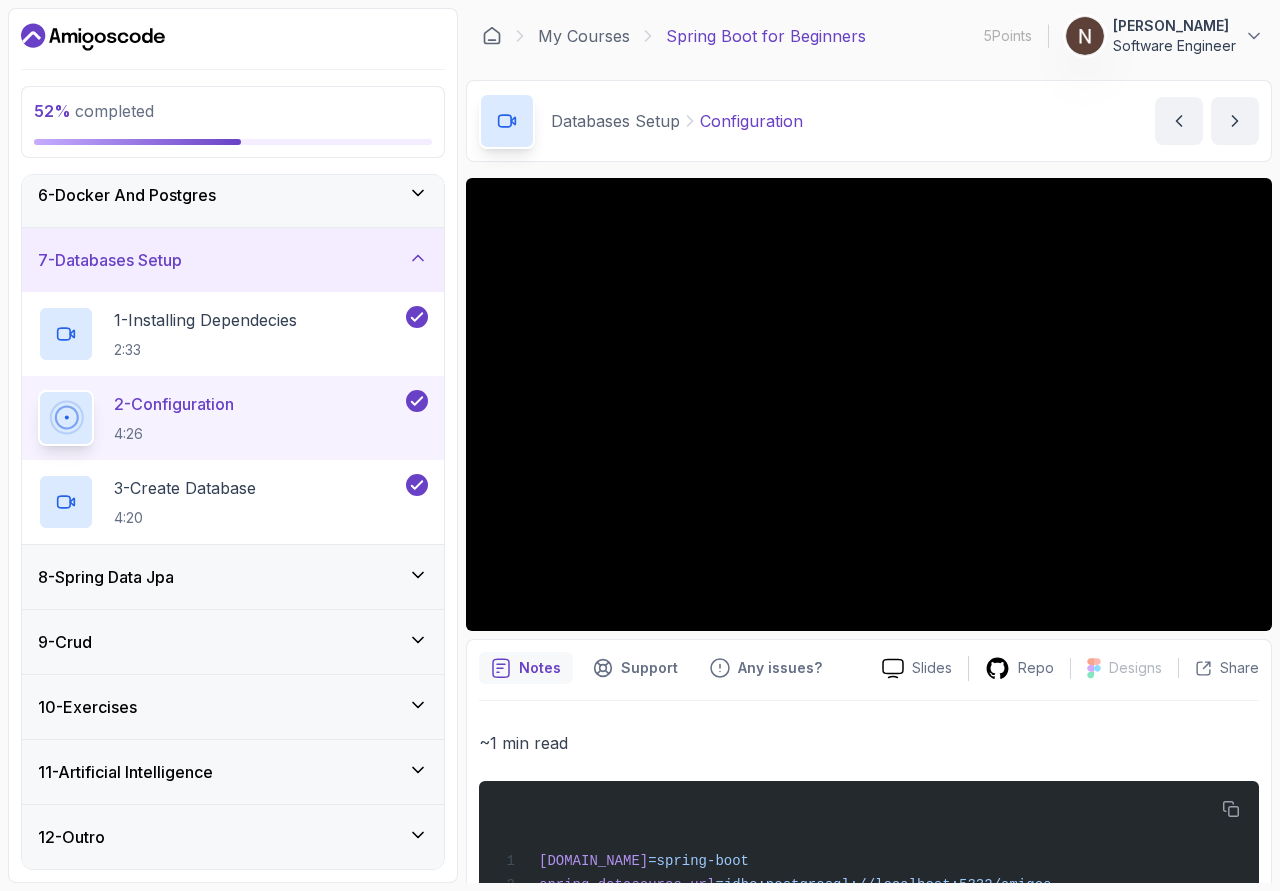click on "9  -  Crud" at bounding box center (233, 642) 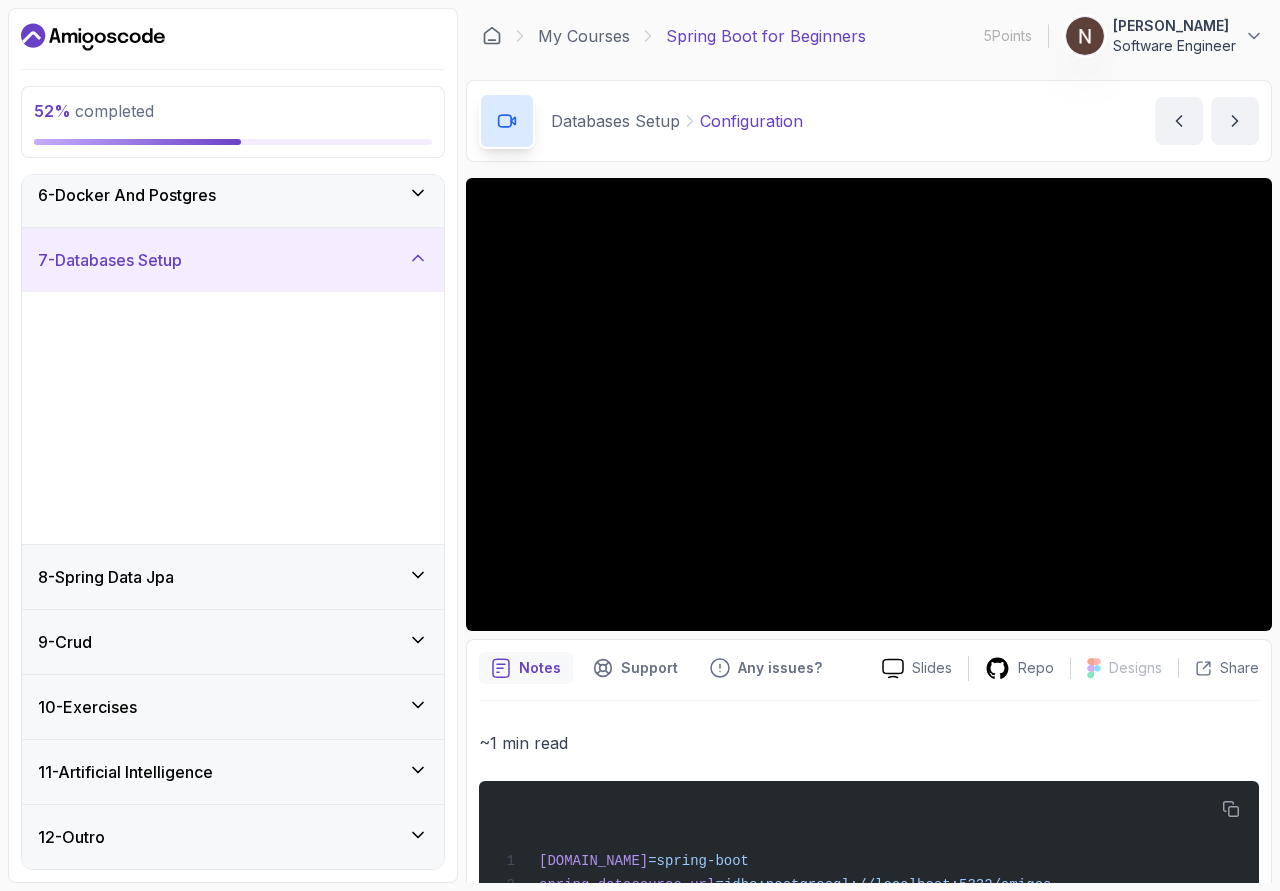 scroll, scrollTop: 85, scrollLeft: 0, axis: vertical 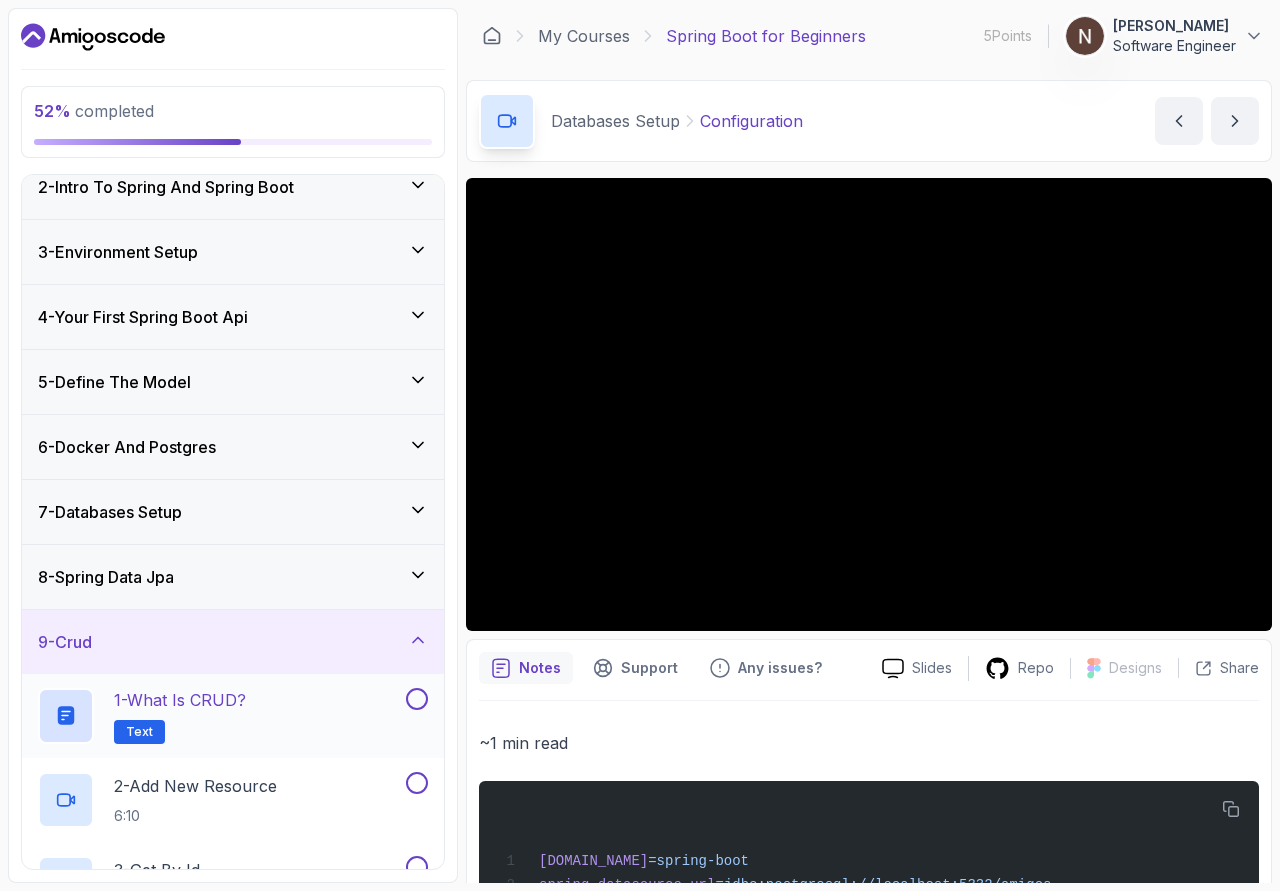 click on "1  -  What is CRUD? Text" at bounding box center (220, 716) 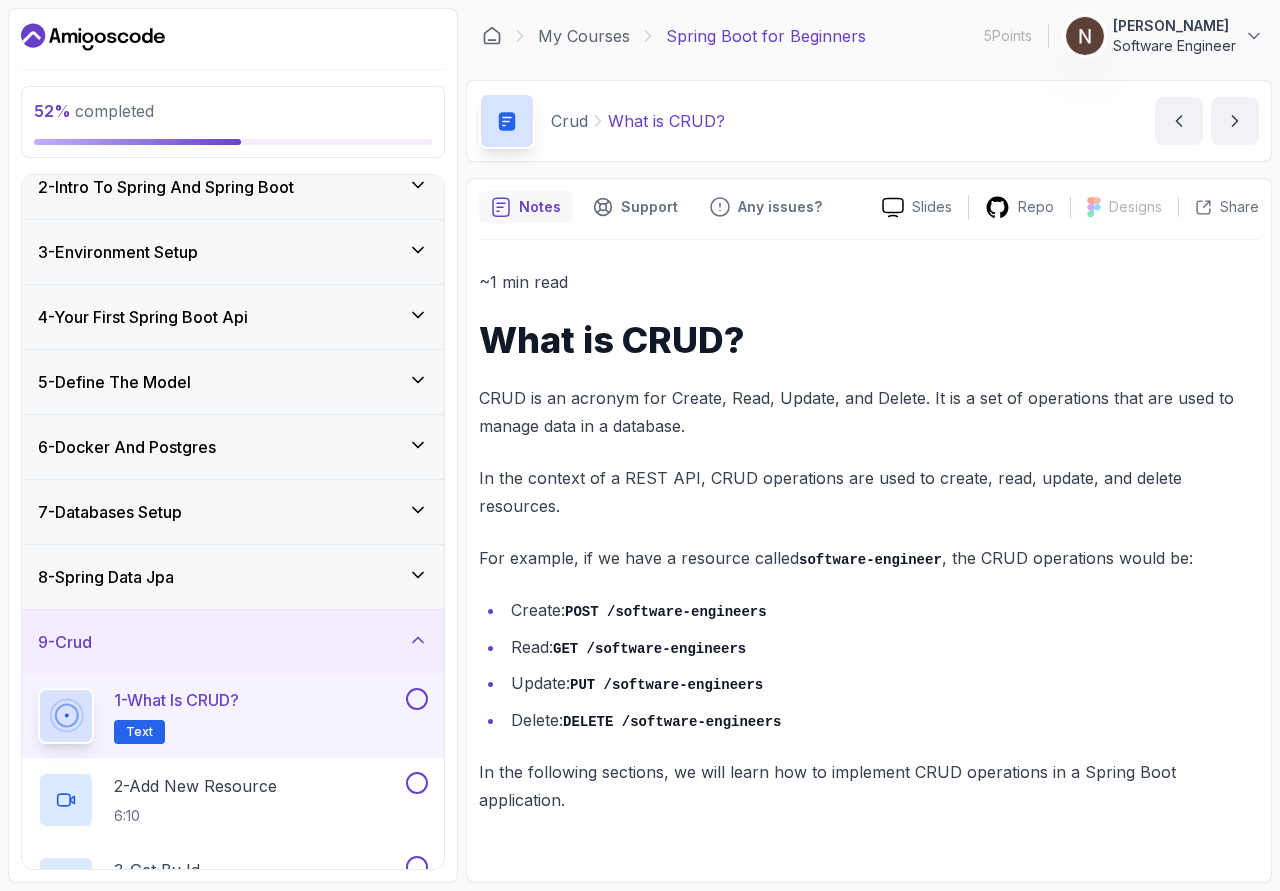 click at bounding box center [417, 699] 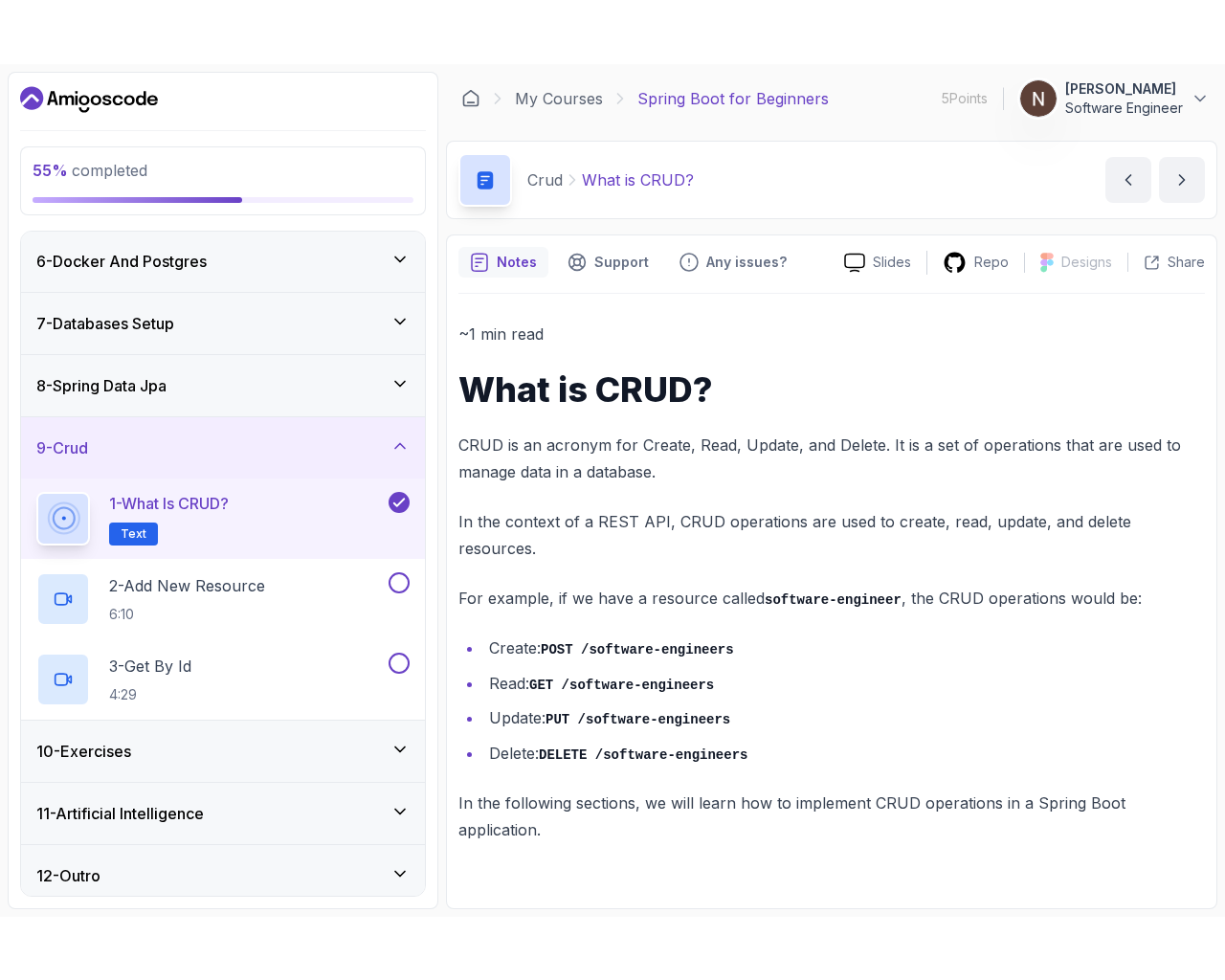 scroll, scrollTop: 323, scrollLeft: 0, axis: vertical 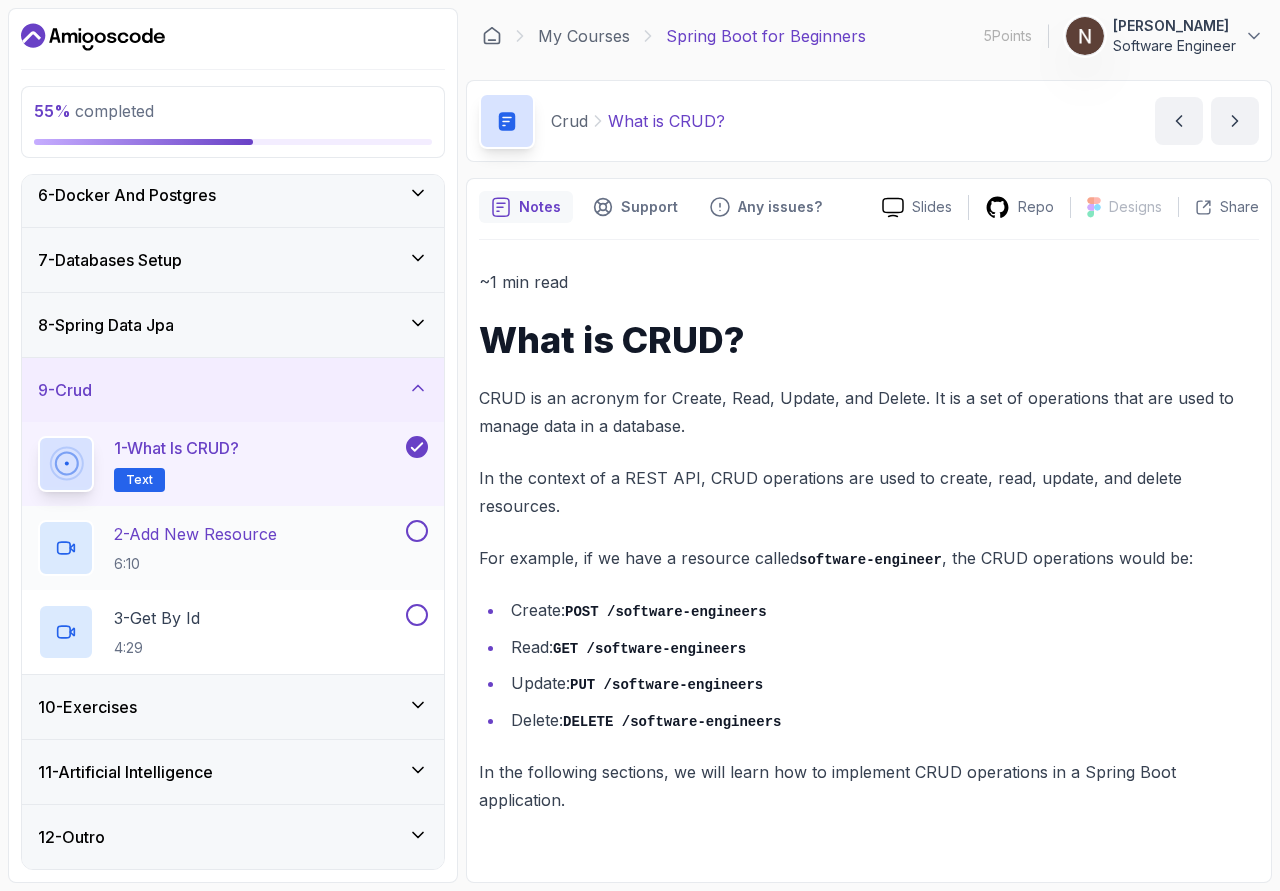 click on "2  -  Add New Resource 6:10" at bounding box center (220, 548) 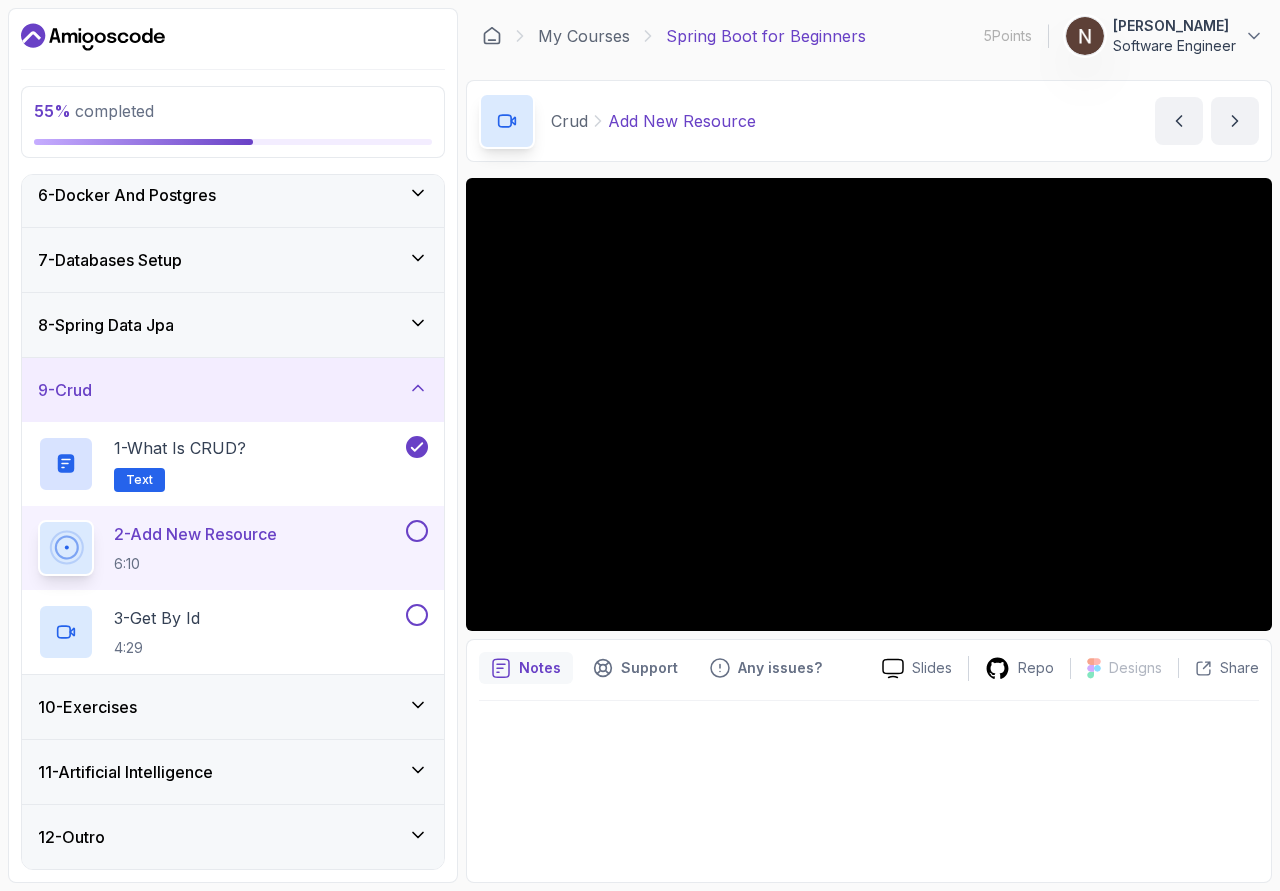 scroll, scrollTop: 204, scrollLeft: 0, axis: vertical 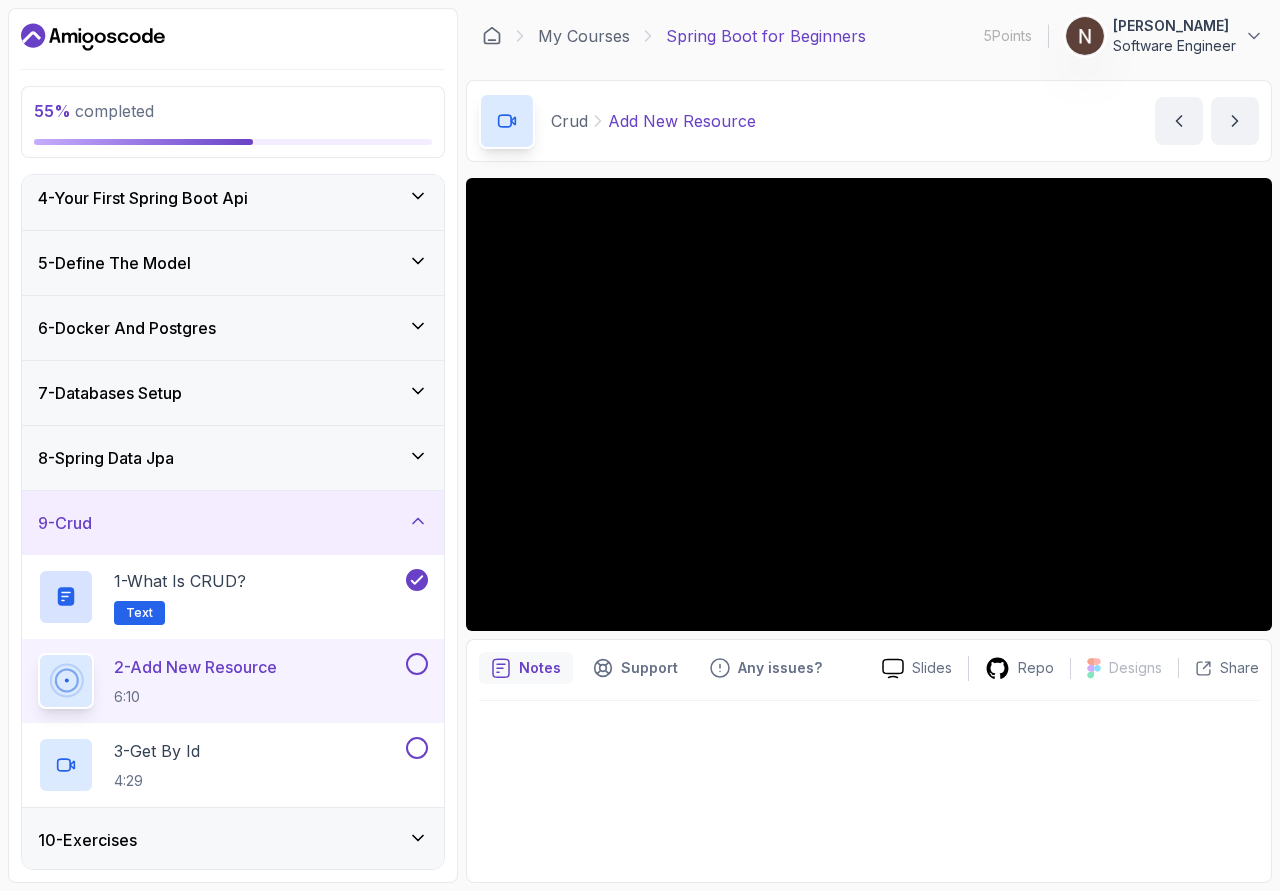 click at bounding box center [417, 664] 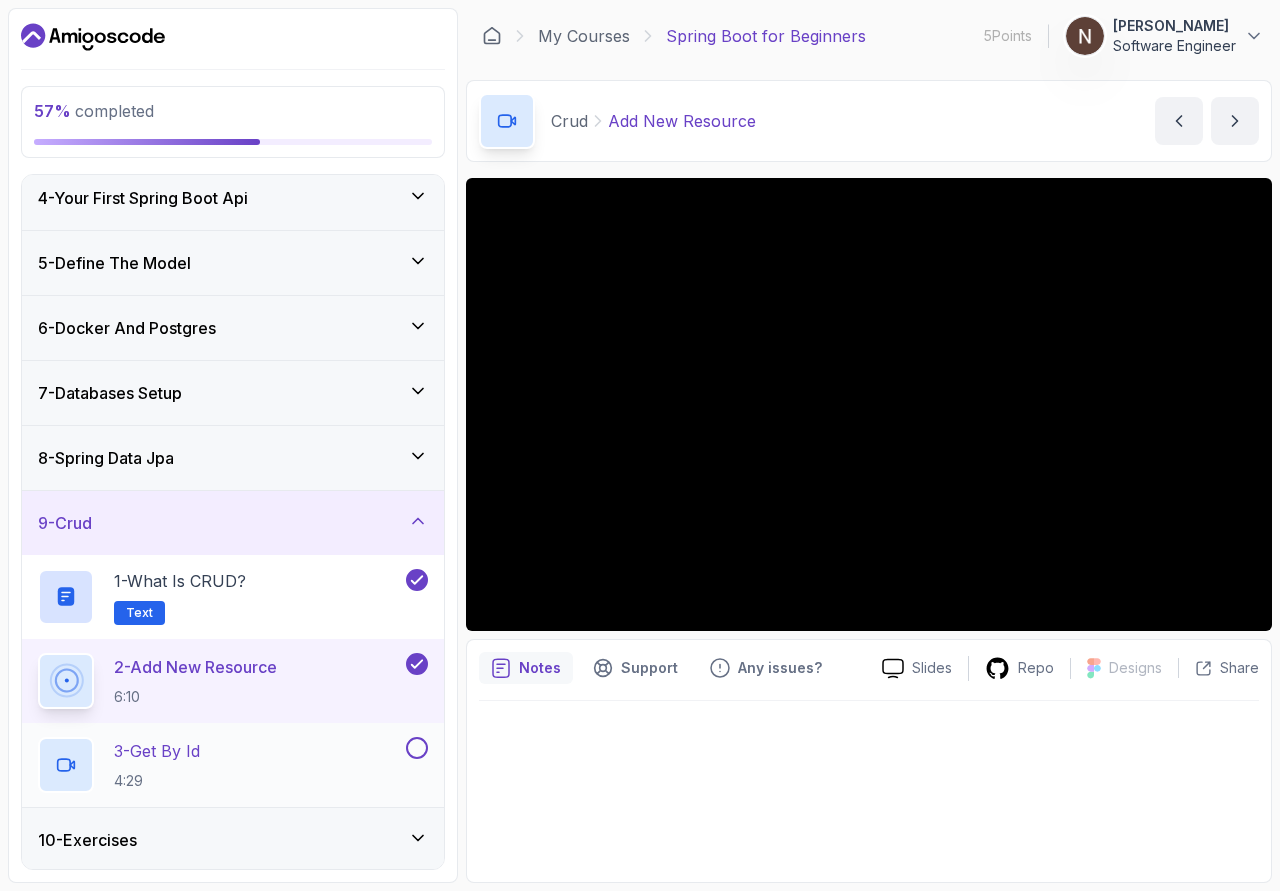 click at bounding box center [417, 748] 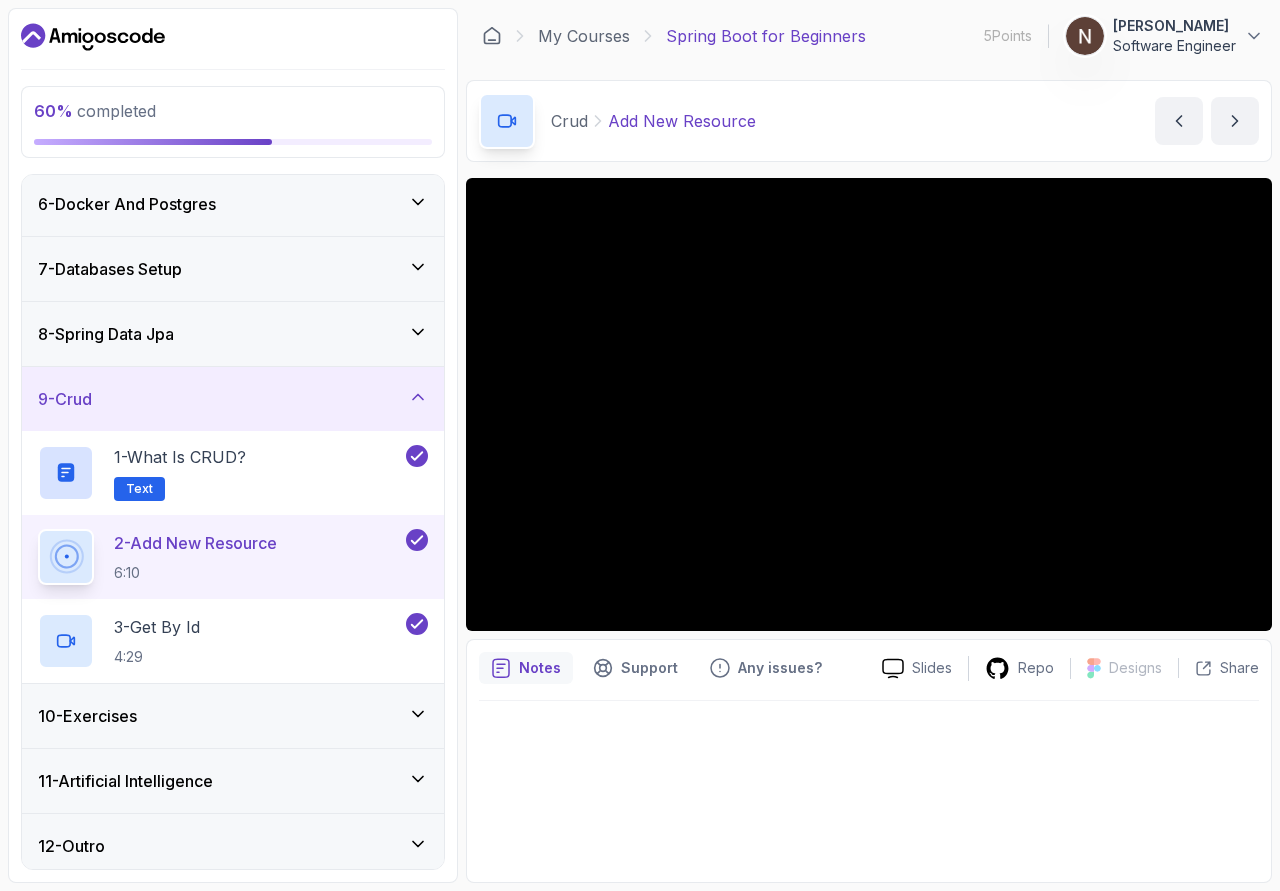 scroll, scrollTop: 337, scrollLeft: 0, axis: vertical 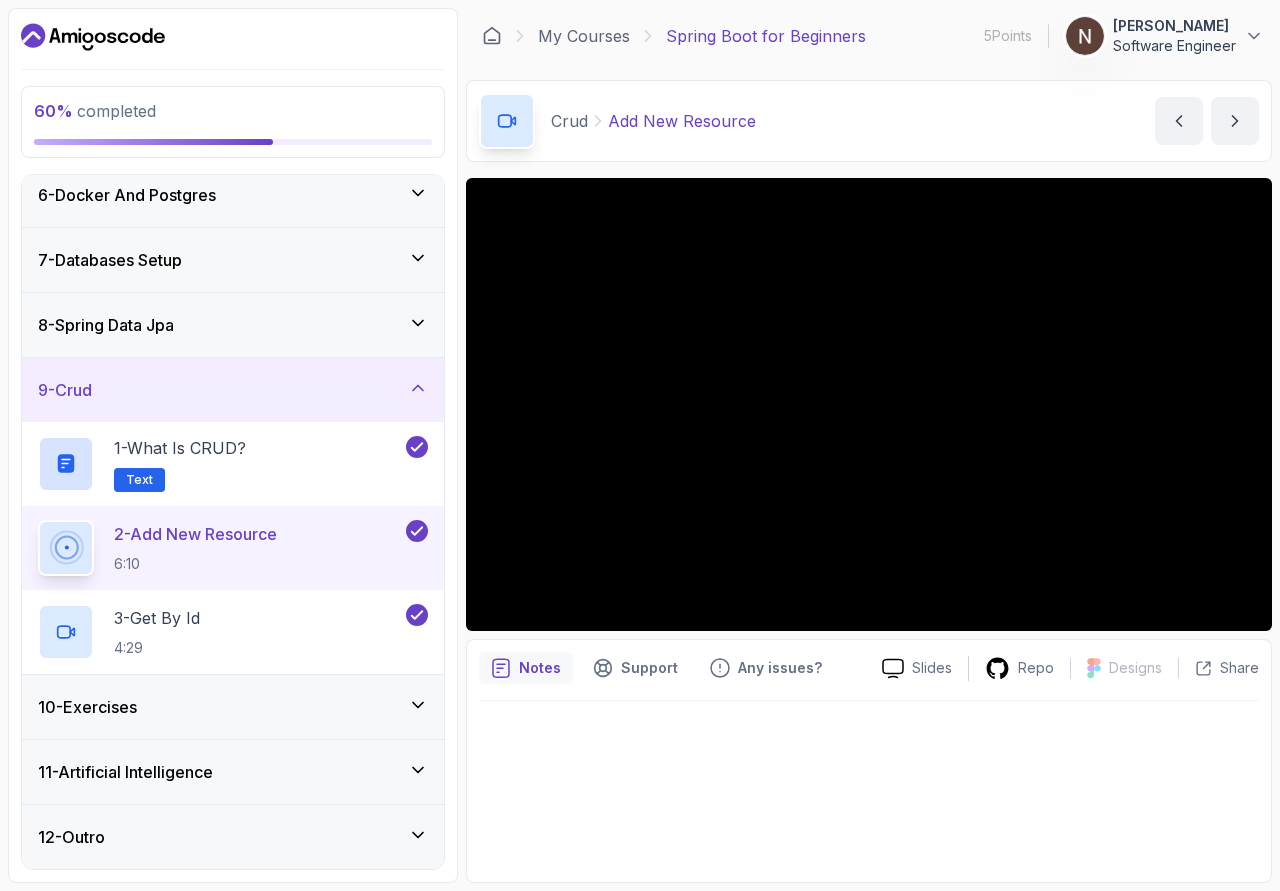 click on "10  -  Exercises" at bounding box center [233, 707] 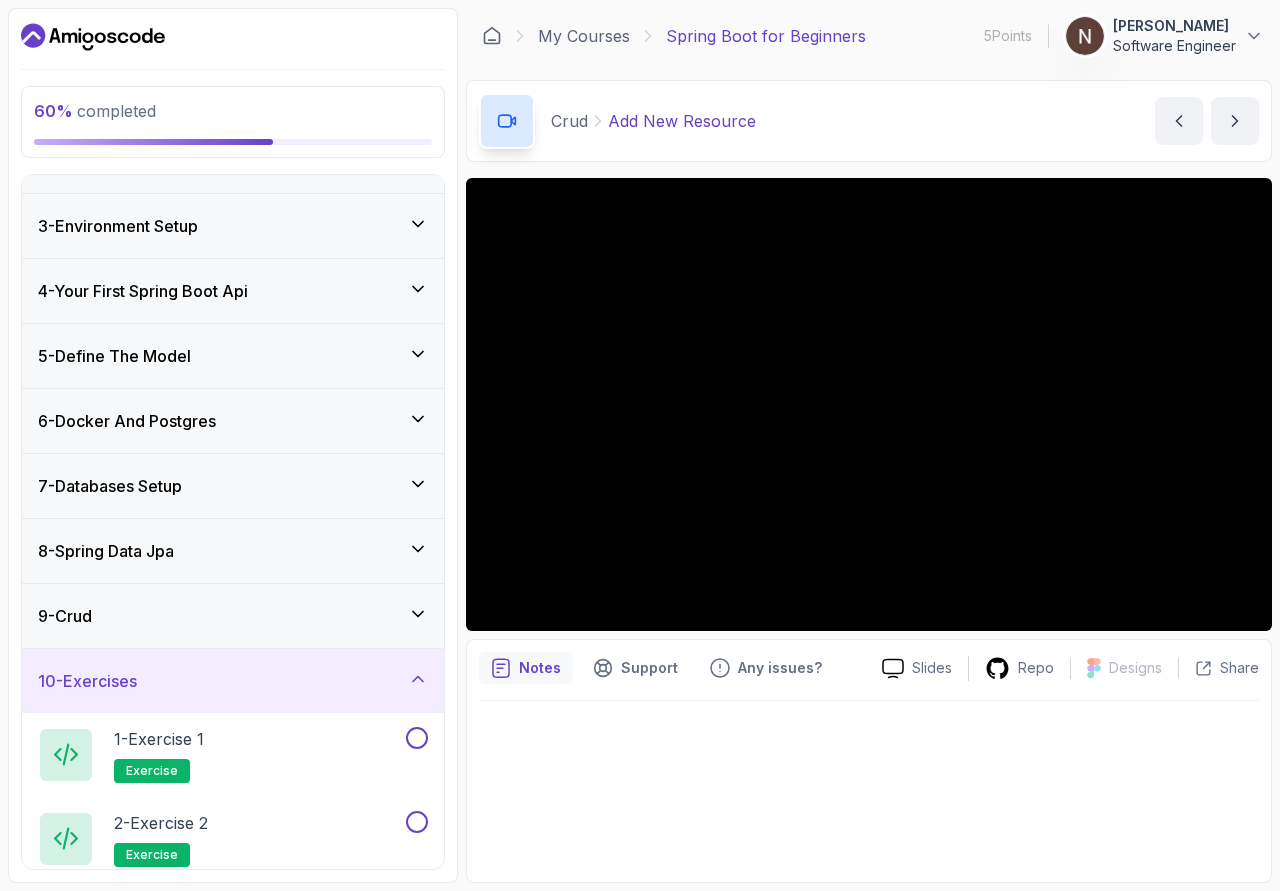 scroll, scrollTop: 0, scrollLeft: 0, axis: both 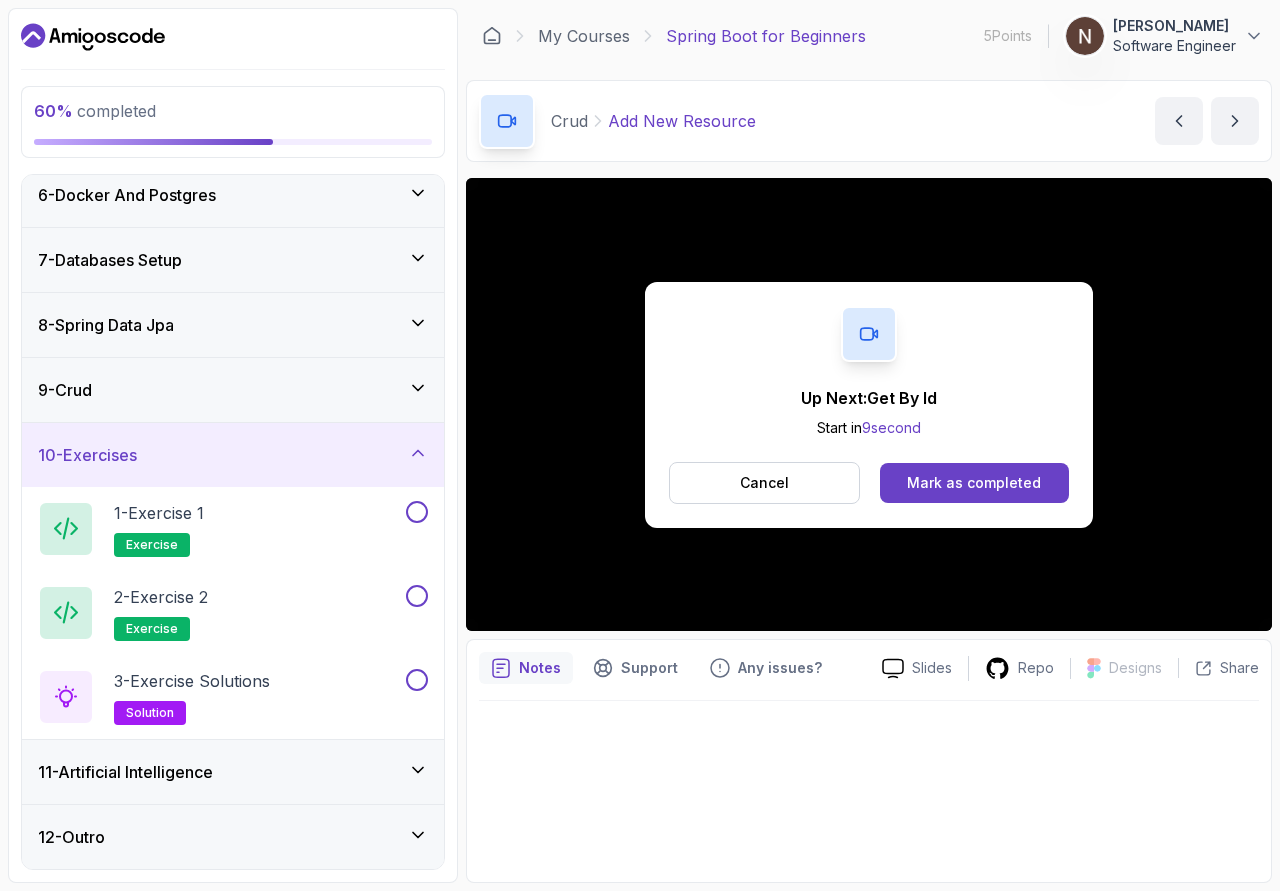 click on "12  -  Outro" at bounding box center [233, 837] 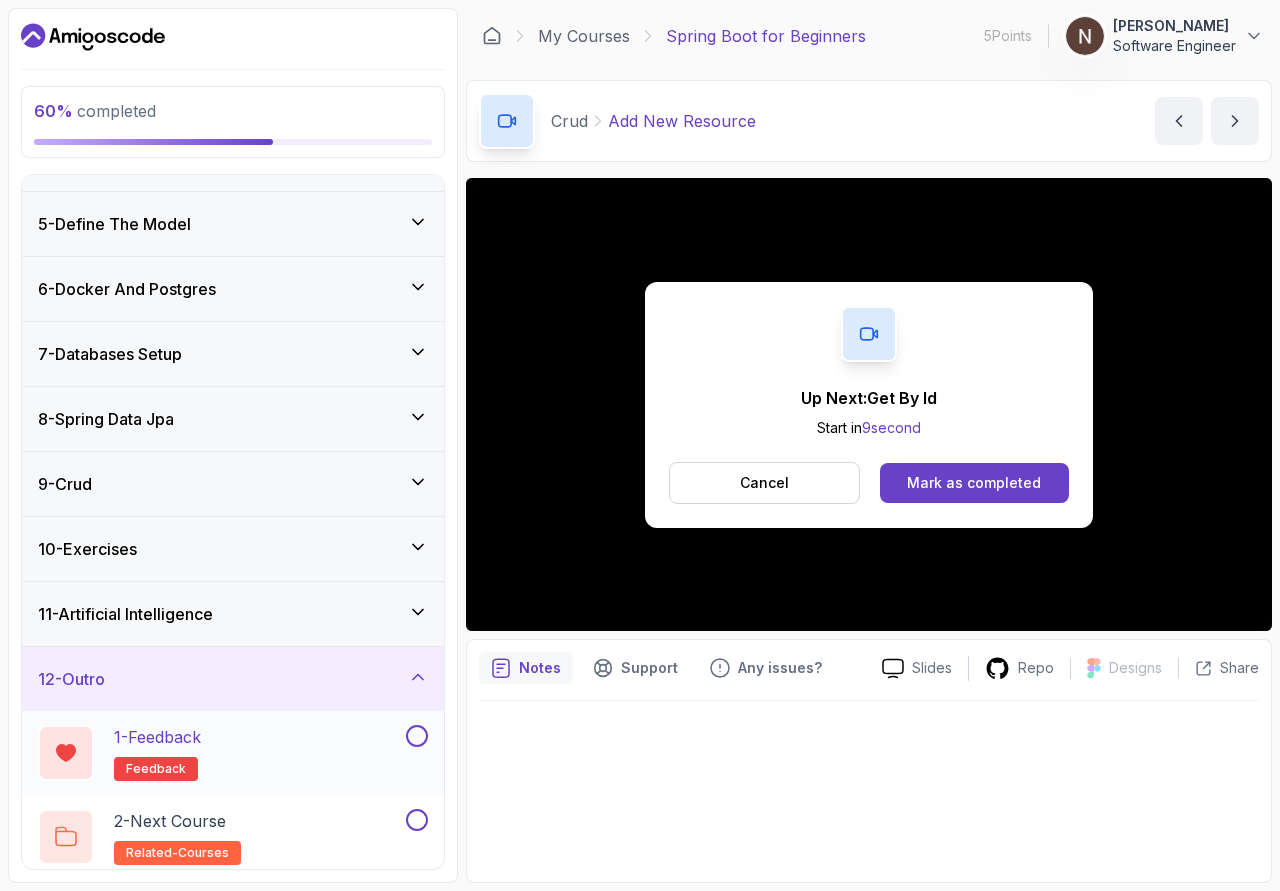 scroll, scrollTop: 253, scrollLeft: 0, axis: vertical 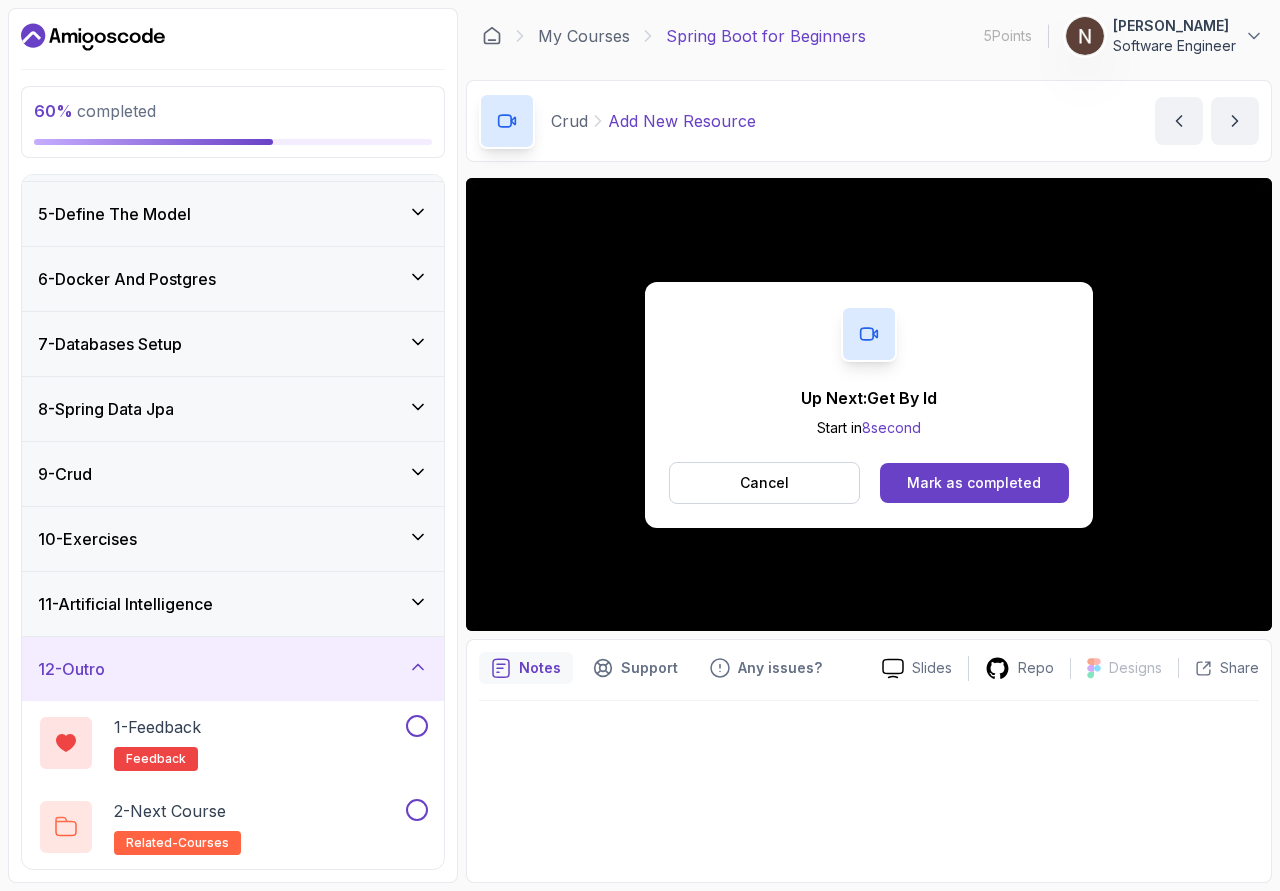 click on "1  -  Intro 2  -  Intro To Spring And Spring Boot 3  -  Environment Setup 4  -  Your First Spring Boot Api 5  -  Define The Model 6  -  Docker And Postgres 7  -  Databases Setup 8  -  Spring Data Jpa 9  -  Crud 10  -  Exercises 11  -  Artificial Intelligence 12  -  Outro 1  -  Feedback feedback 2  -  Next Course related-courses" at bounding box center [233, 522] 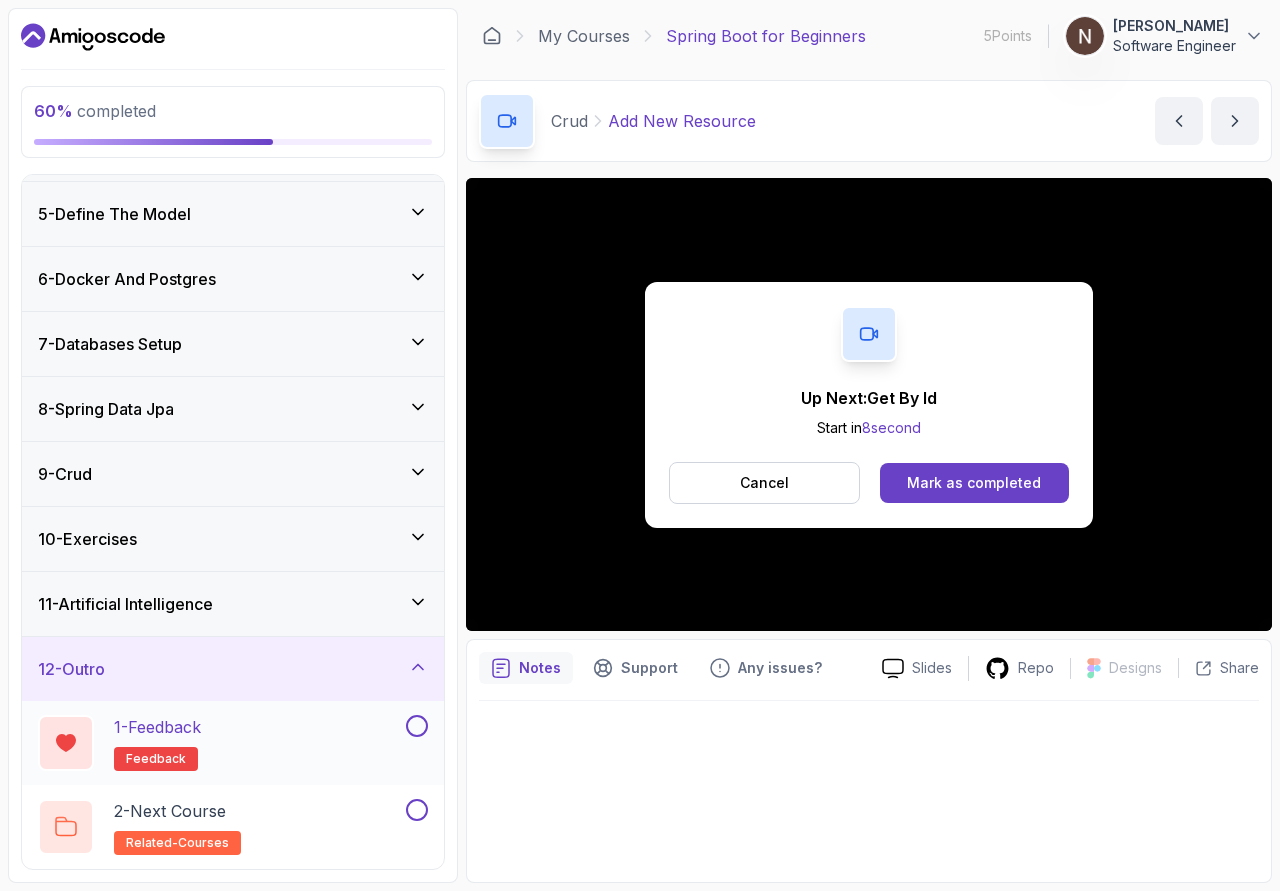 click on "1  -  Feedback feedback" at bounding box center [233, 743] 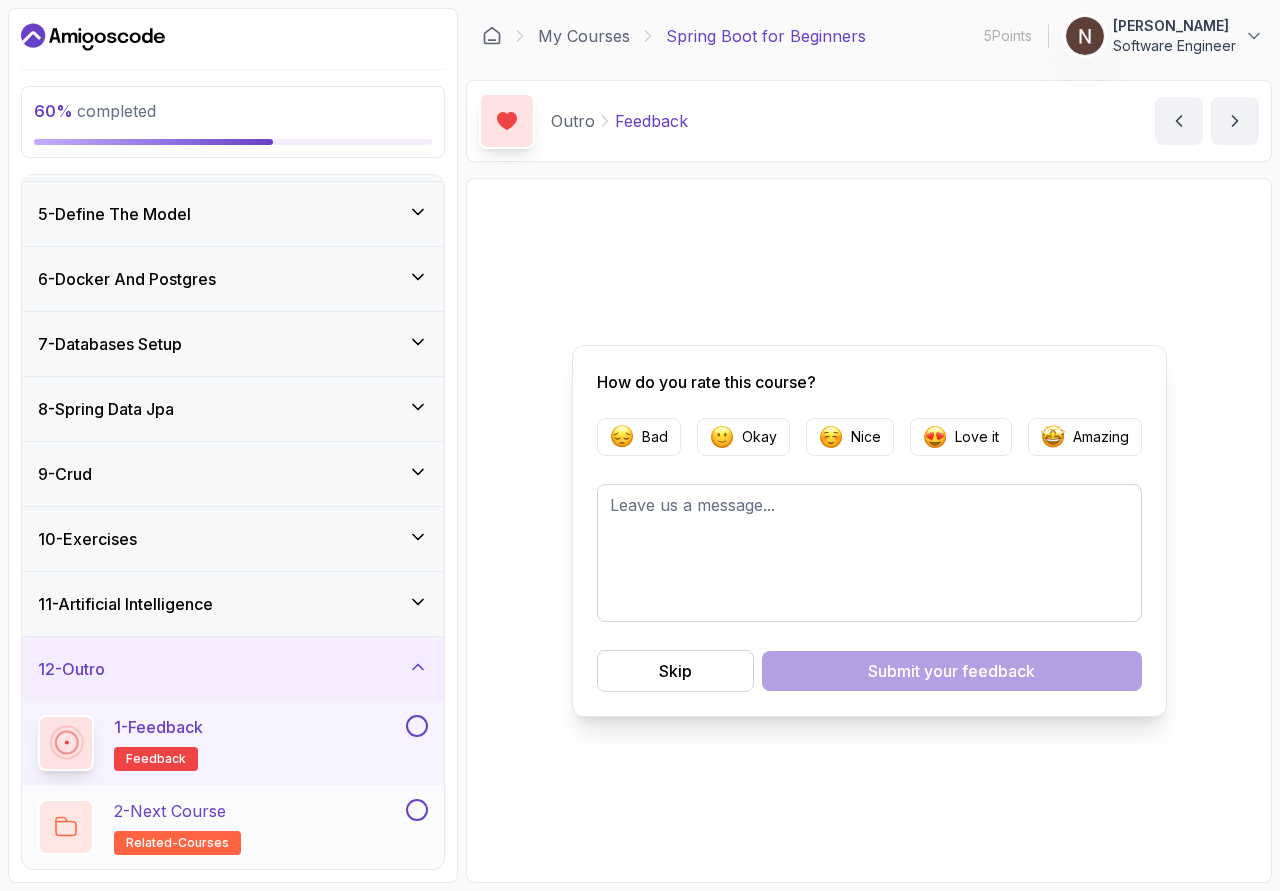 click at bounding box center [417, 810] 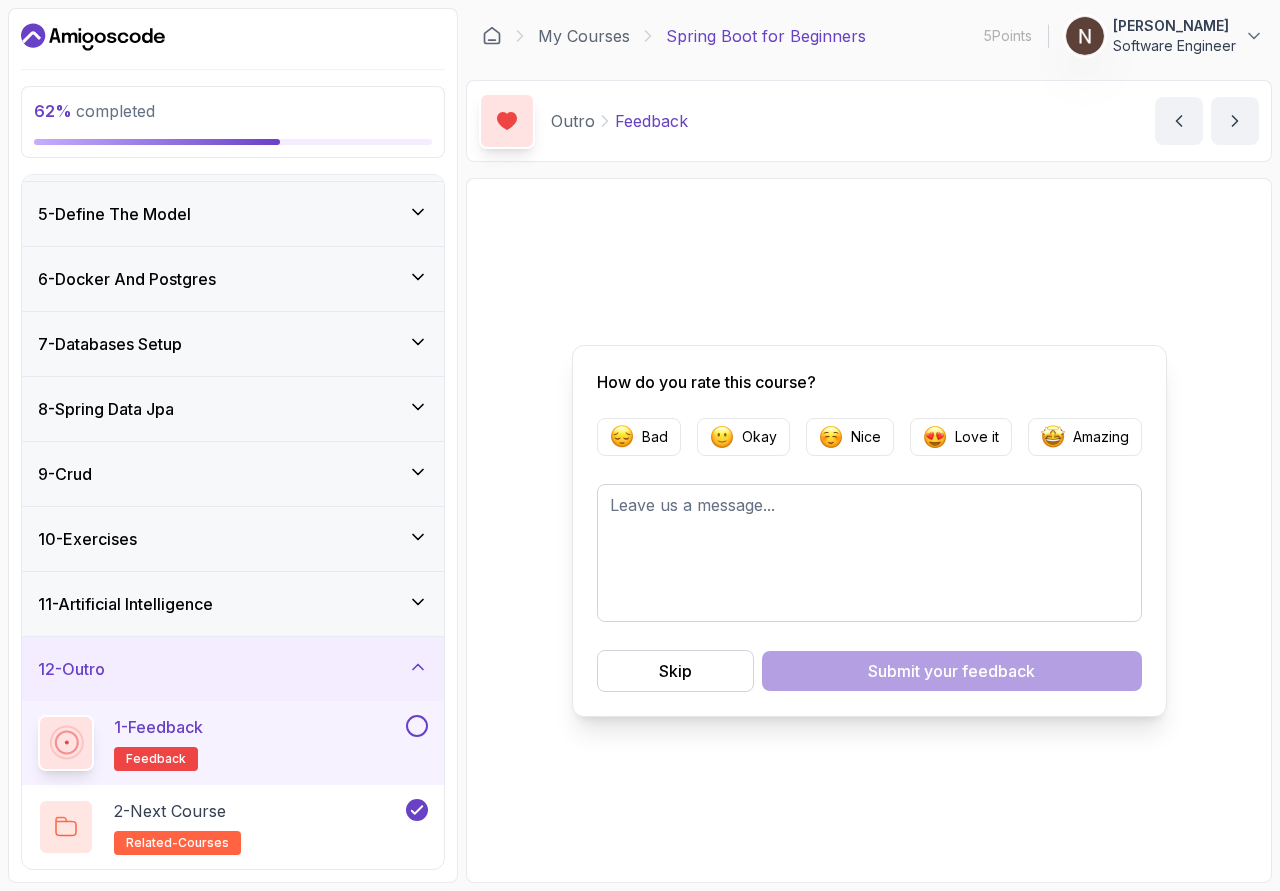 click at bounding box center [417, 726] 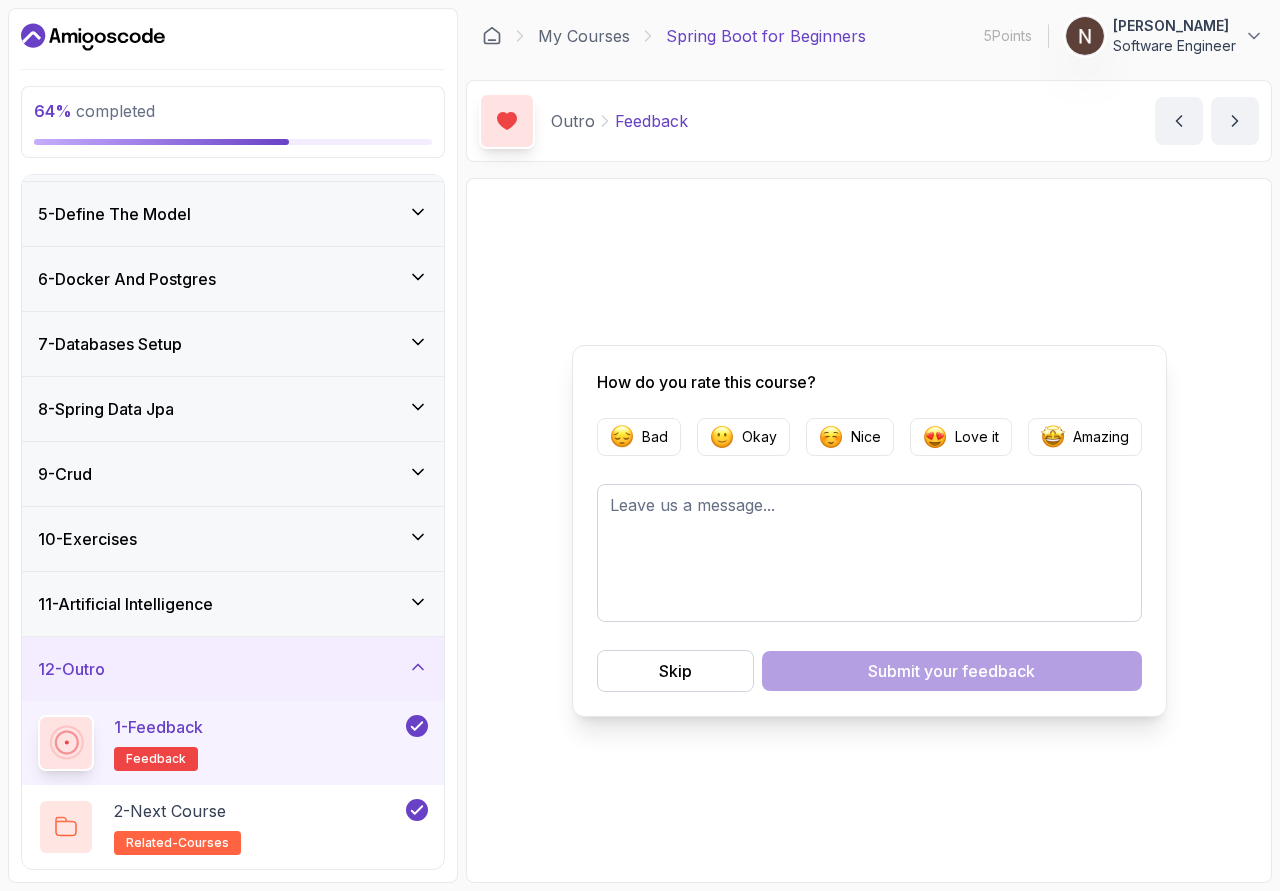 click on "10  -  Exercises" at bounding box center (233, 539) 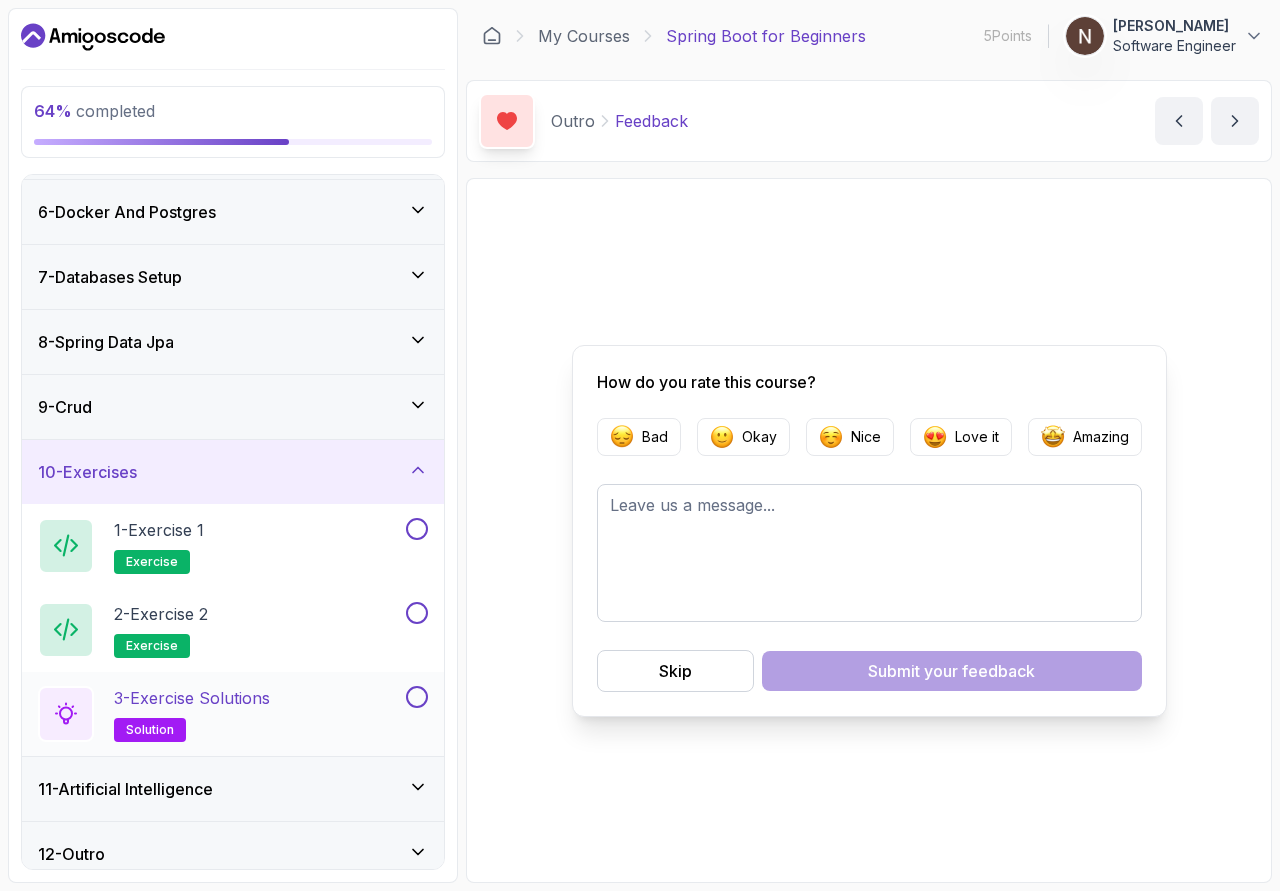 scroll, scrollTop: 337, scrollLeft: 0, axis: vertical 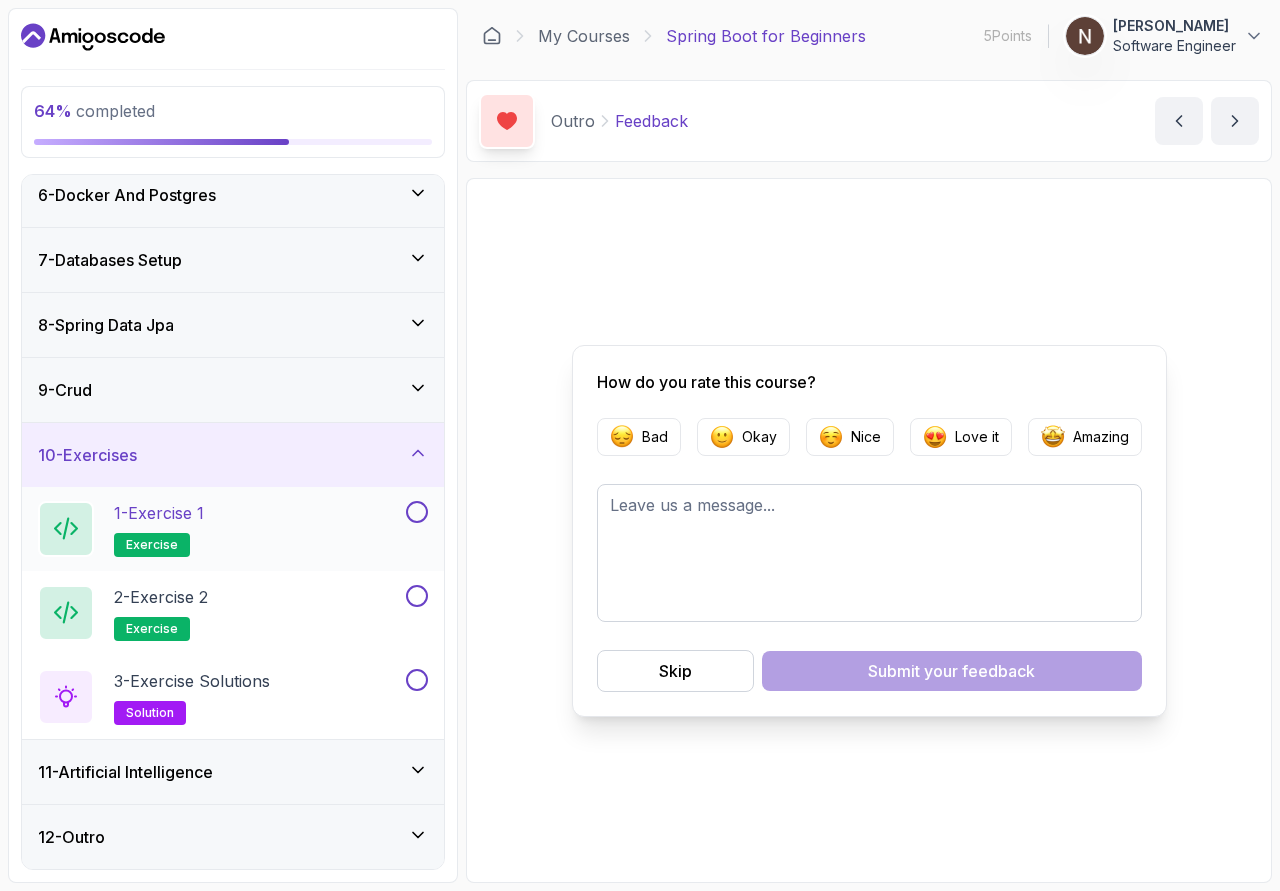 click at bounding box center [417, 512] 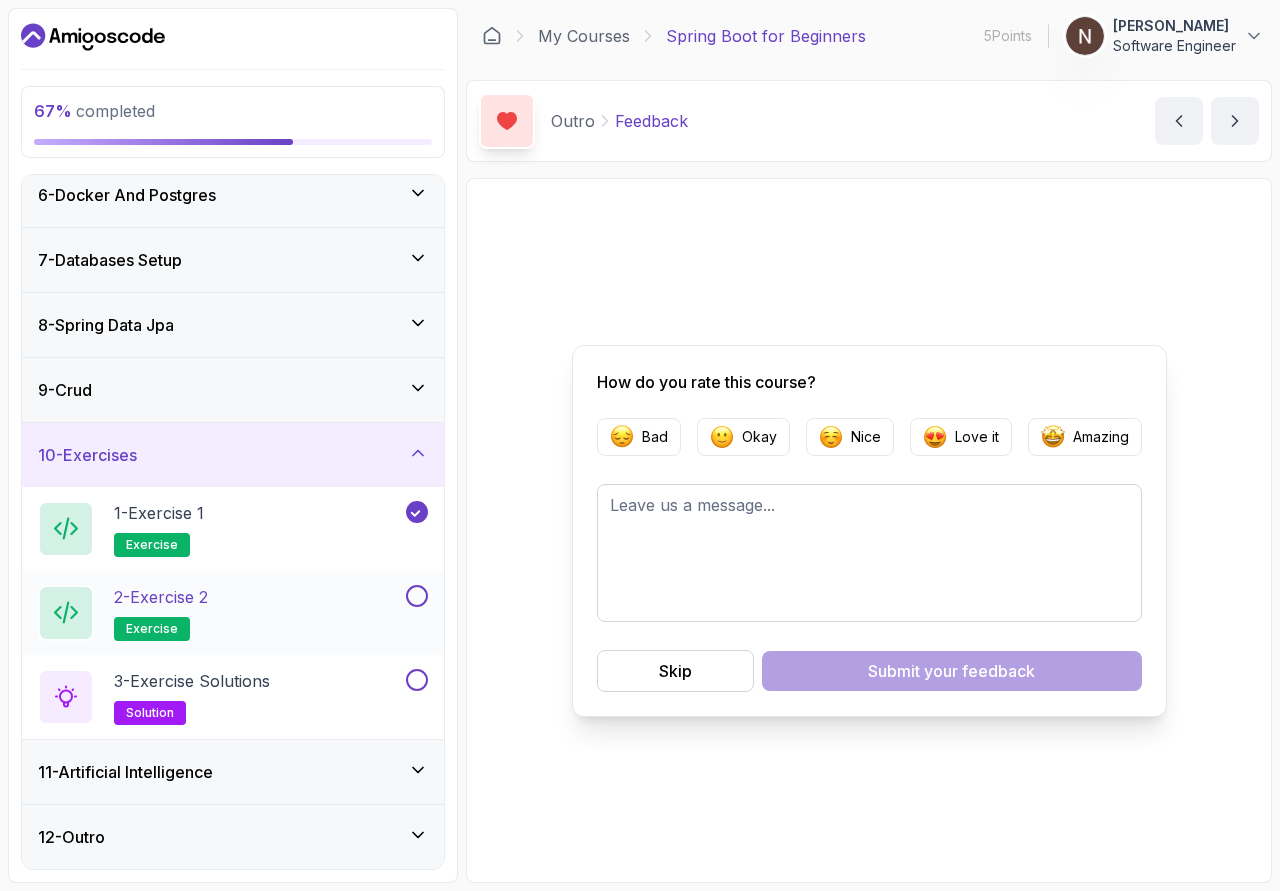 click at bounding box center [417, 596] 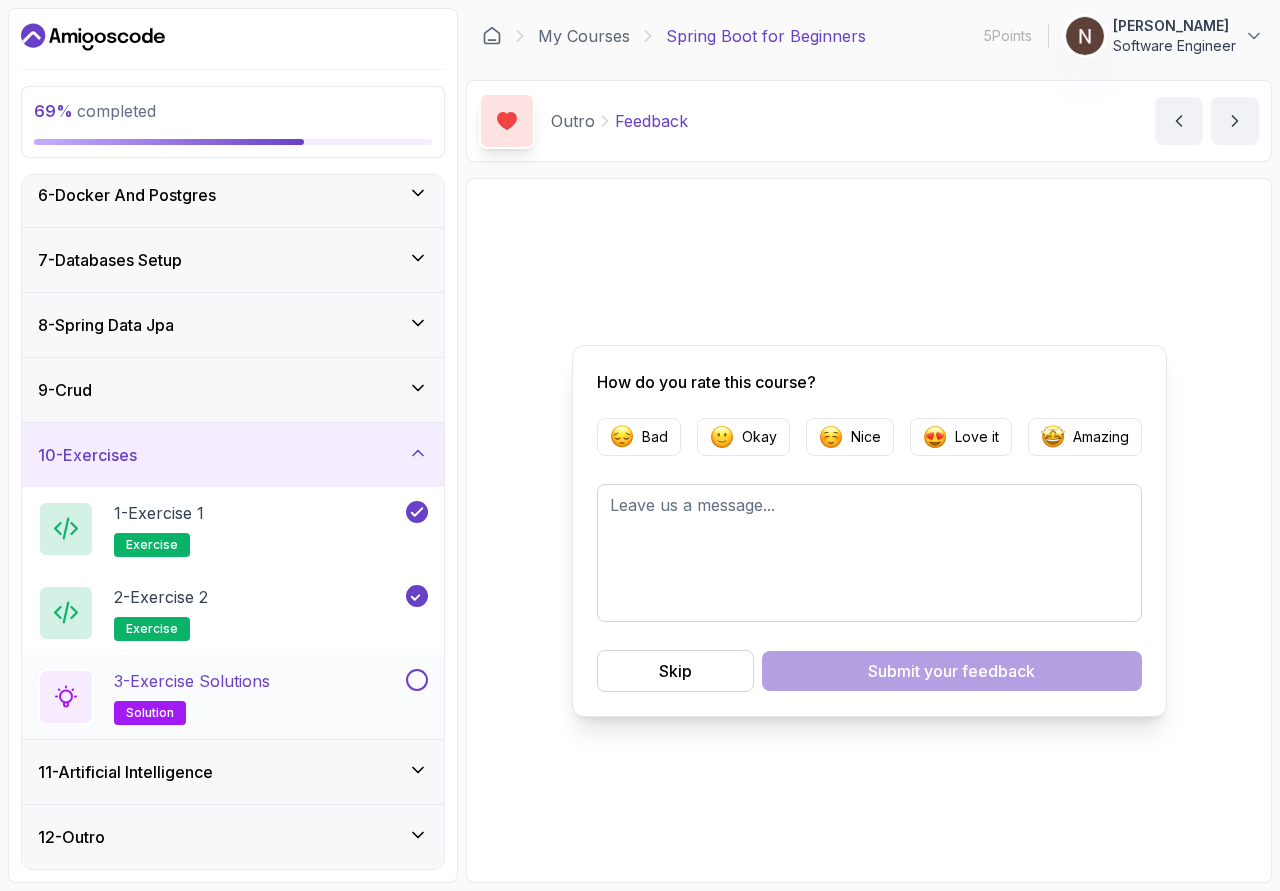 click at bounding box center [415, 680] 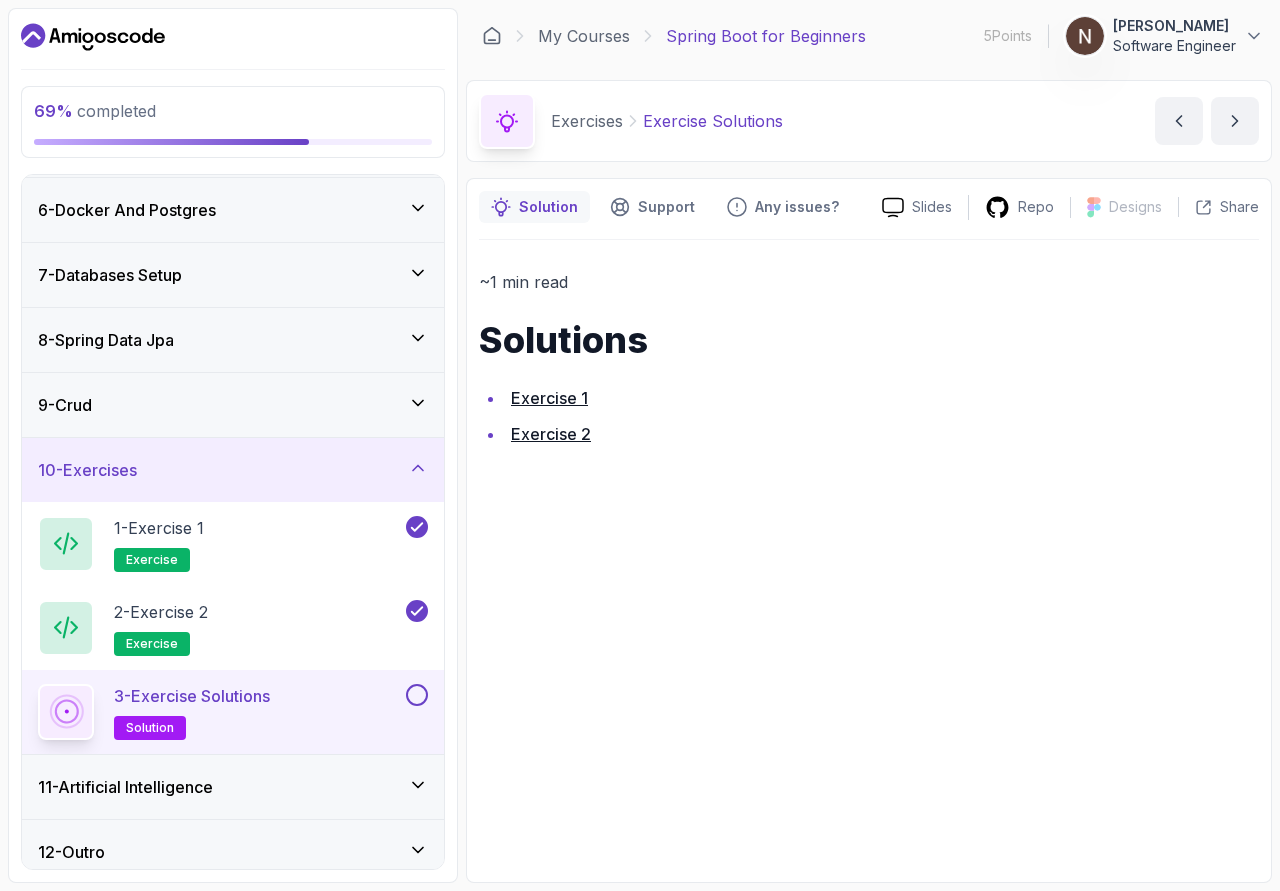 scroll, scrollTop: 337, scrollLeft: 0, axis: vertical 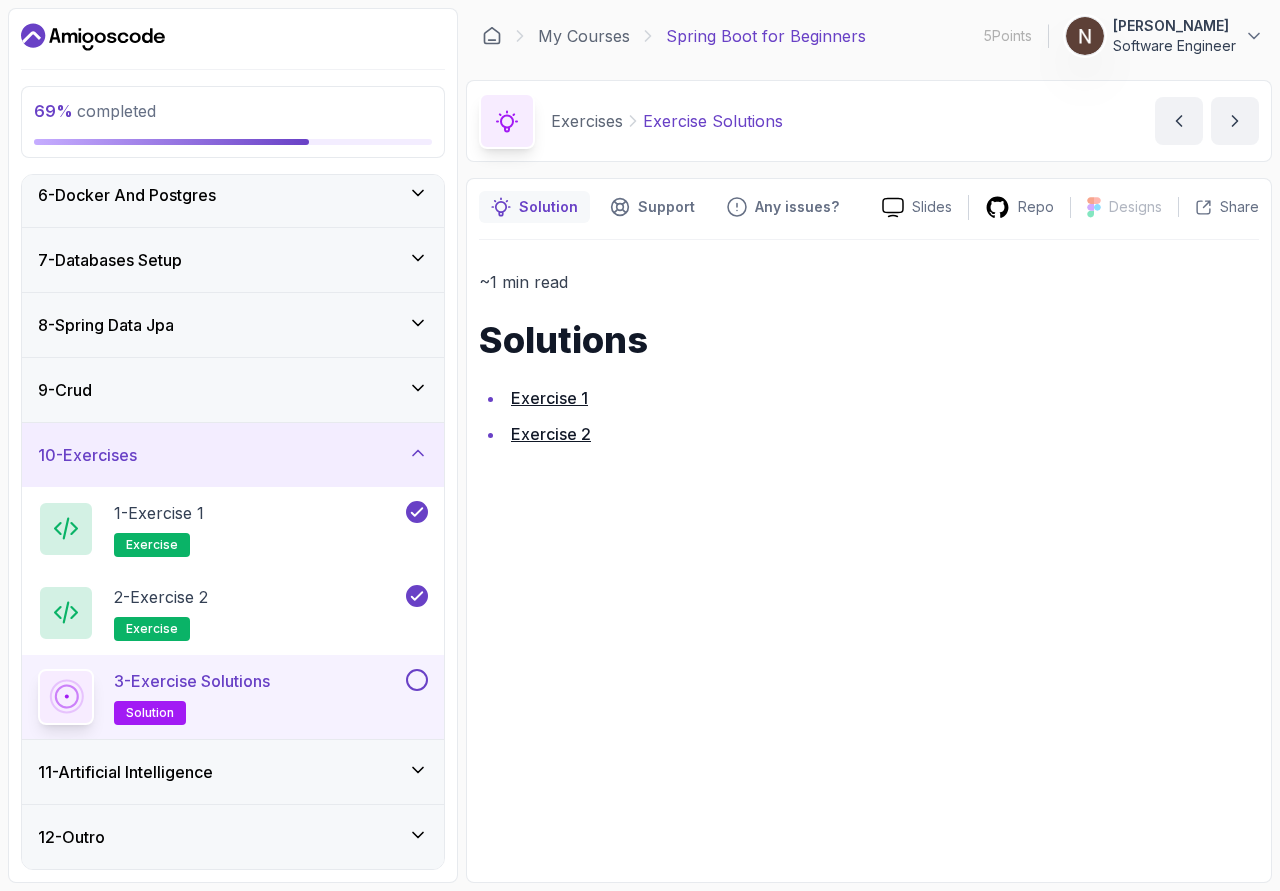 click at bounding box center [417, 680] 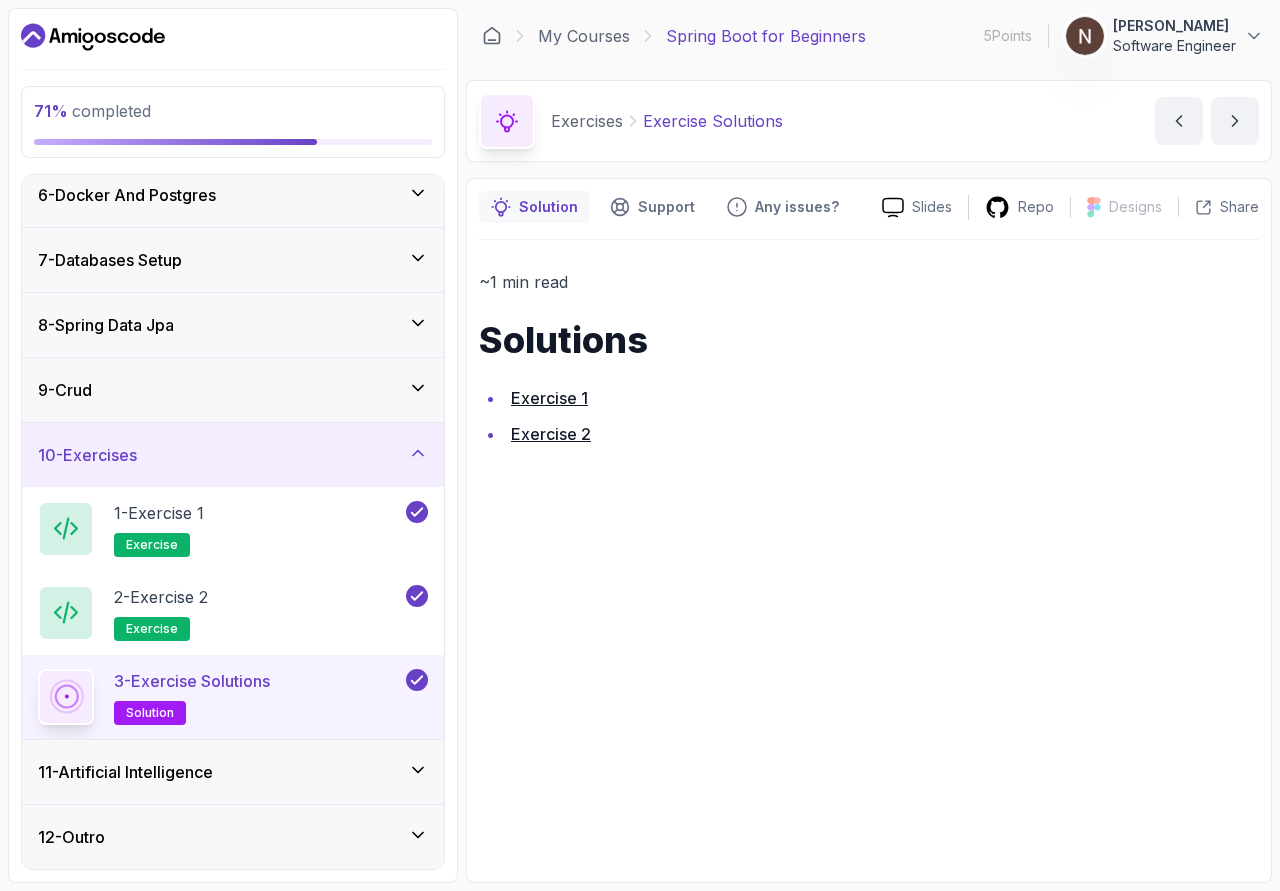 click on "Exercise 1" at bounding box center [549, 398] 